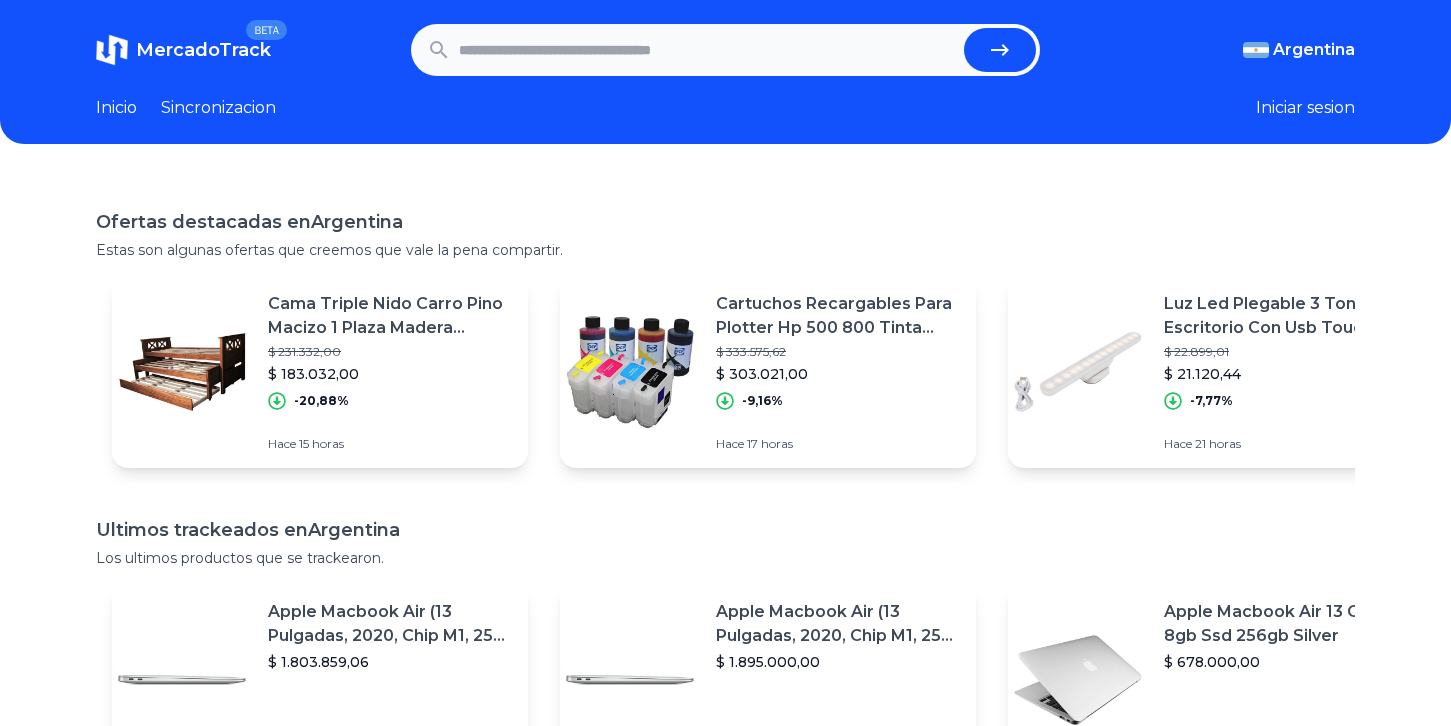 scroll, scrollTop: 0, scrollLeft: 0, axis: both 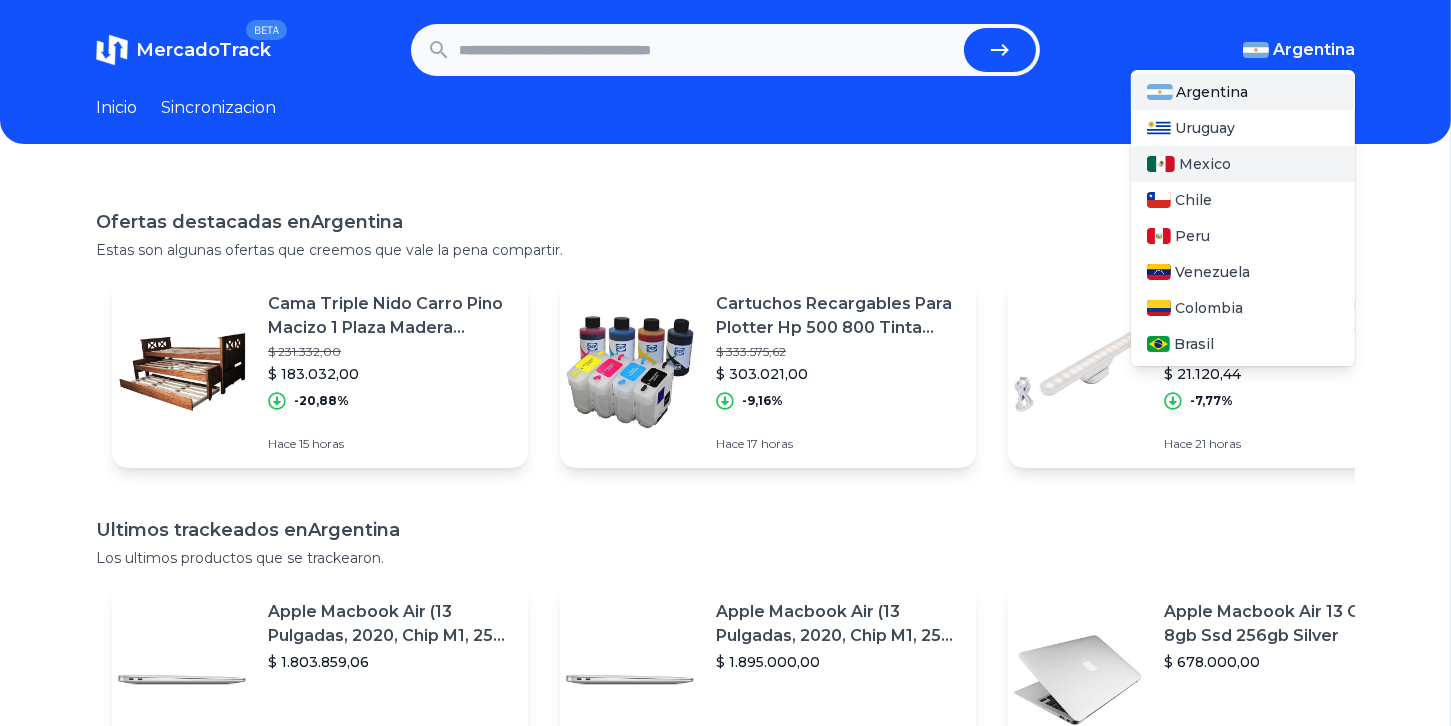 click on "Mexico" at bounding box center (1205, 164) 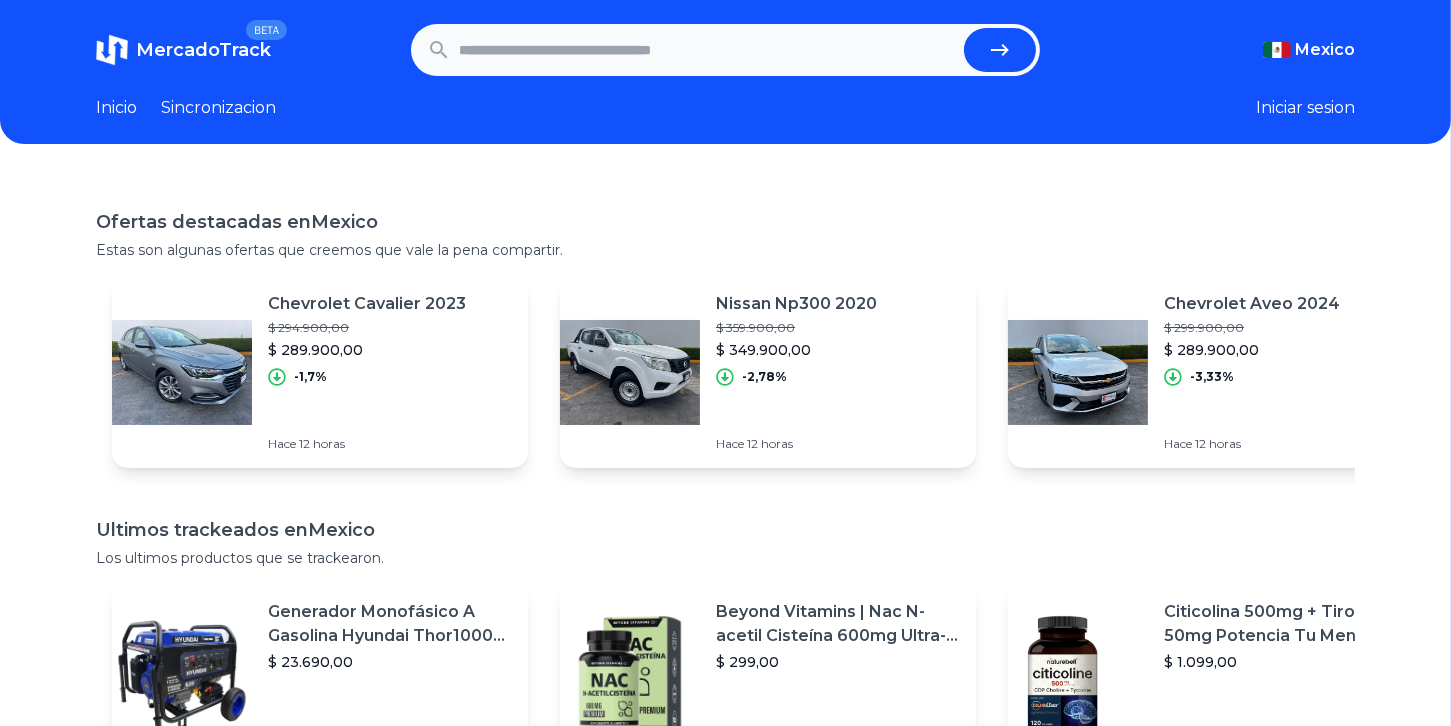 paste on "**********" 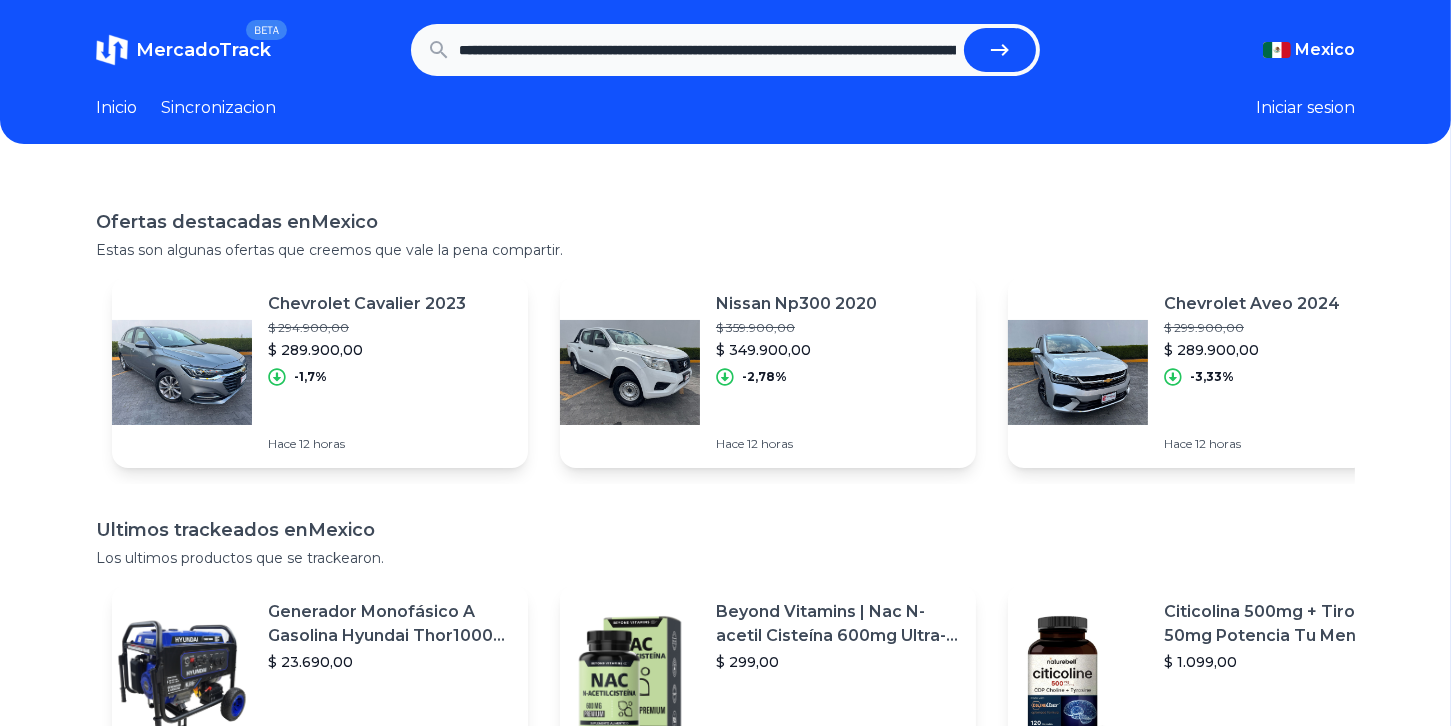 scroll, scrollTop: 0, scrollLeft: 933, axis: horizontal 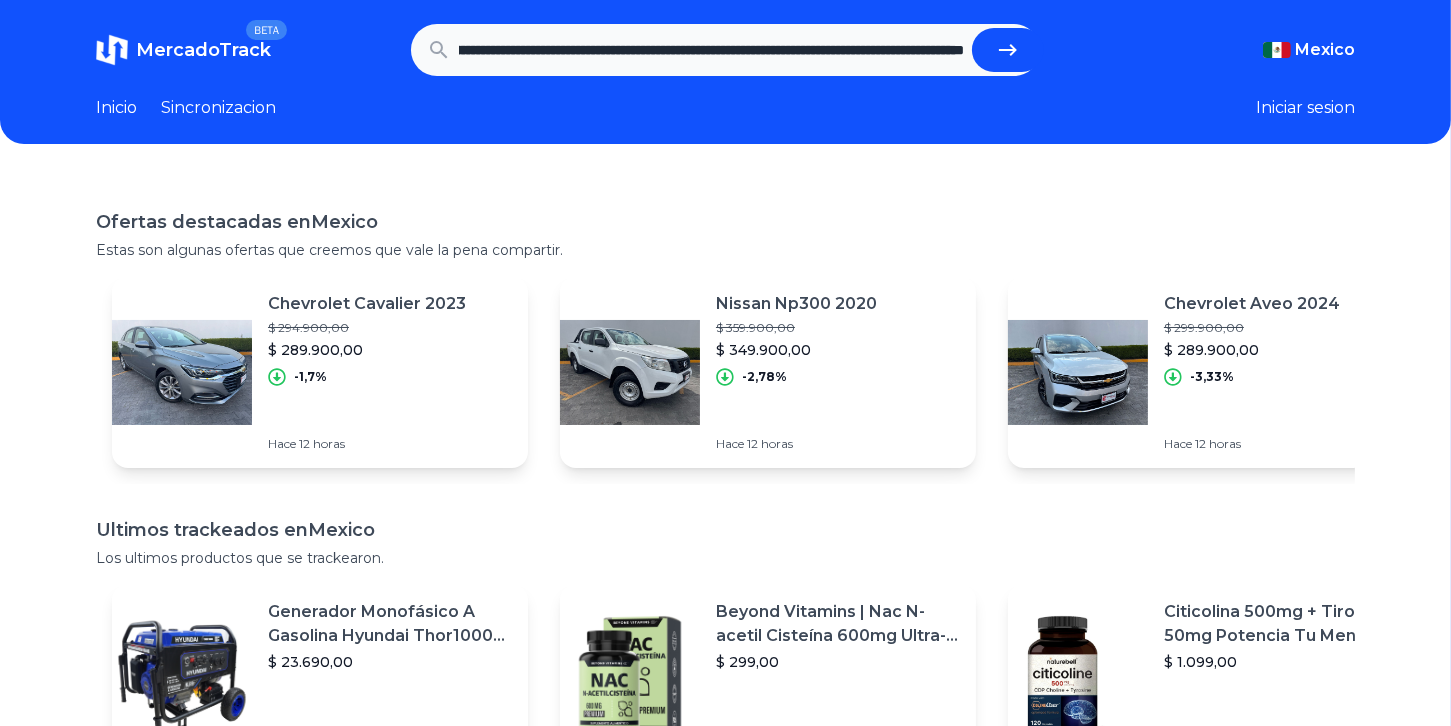 type on "**********" 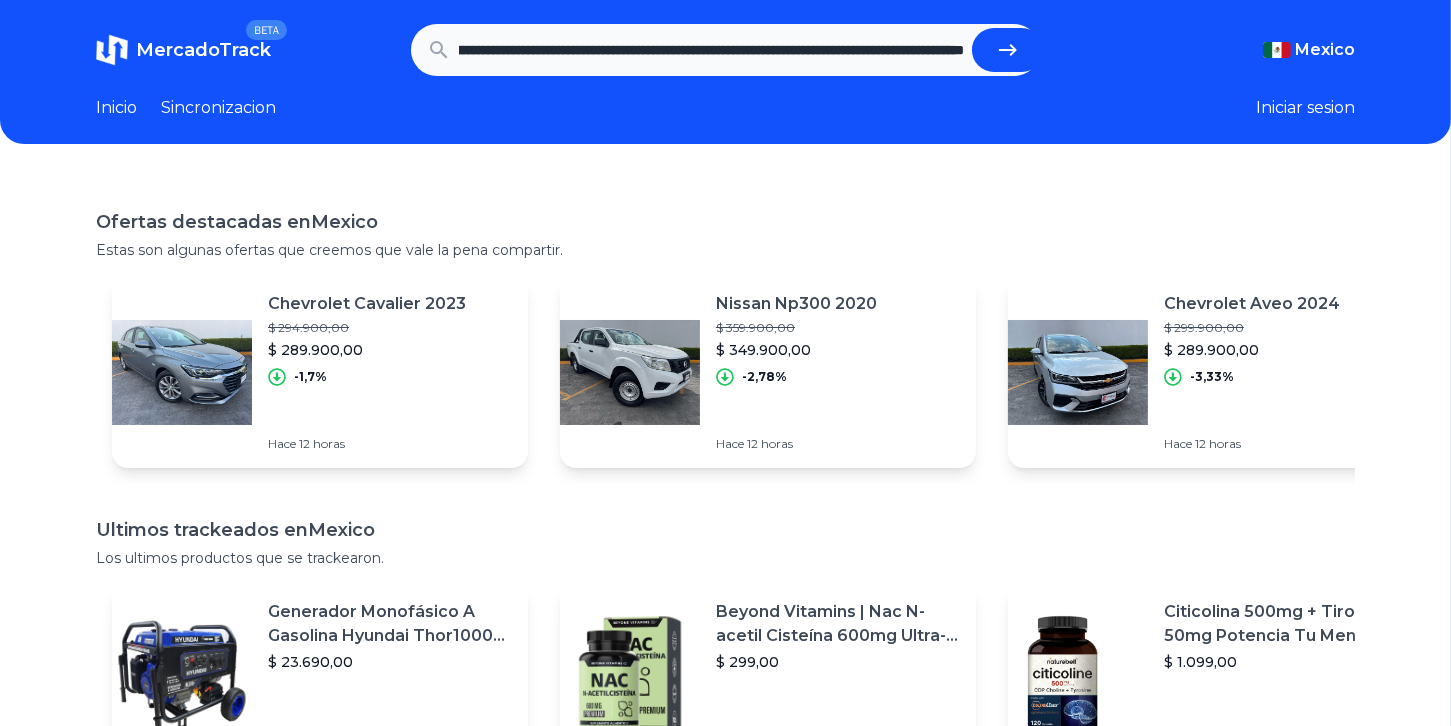 click at bounding box center [1008, 50] 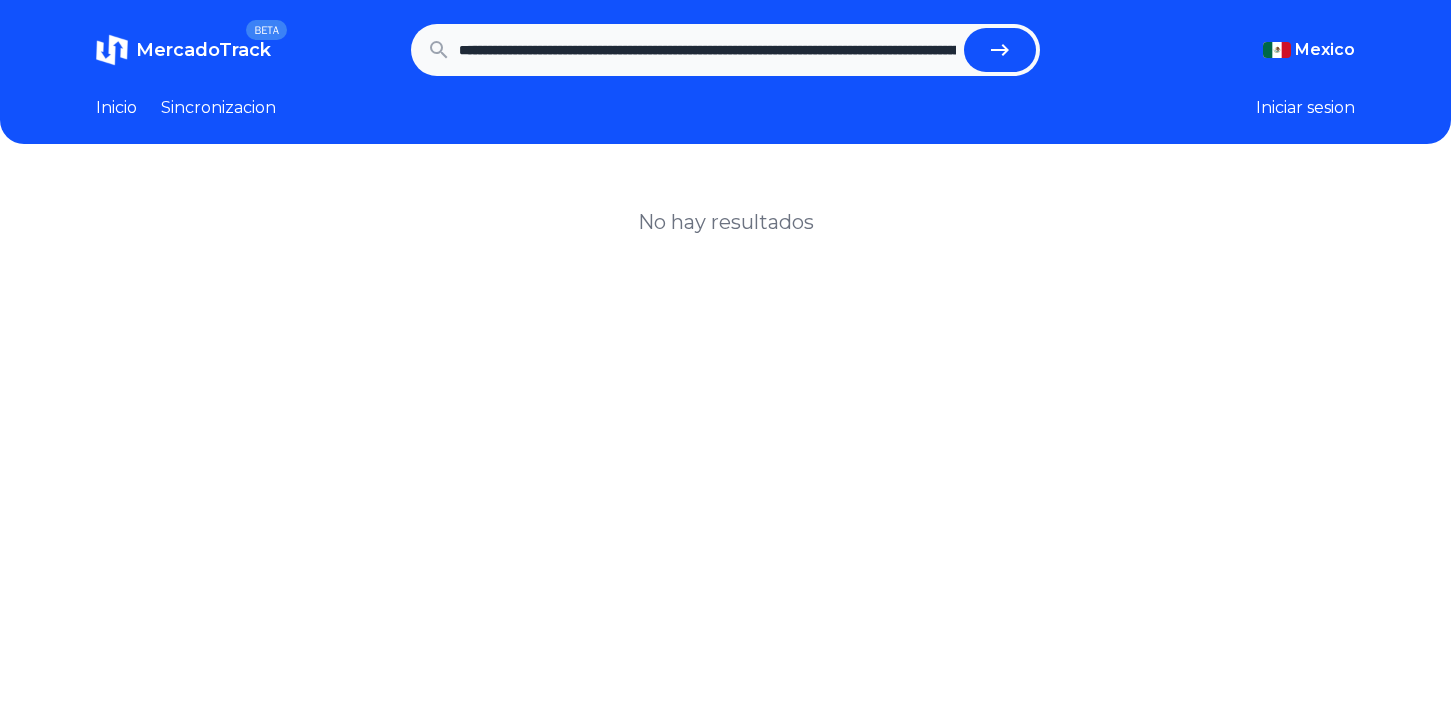 scroll, scrollTop: 0, scrollLeft: 0, axis: both 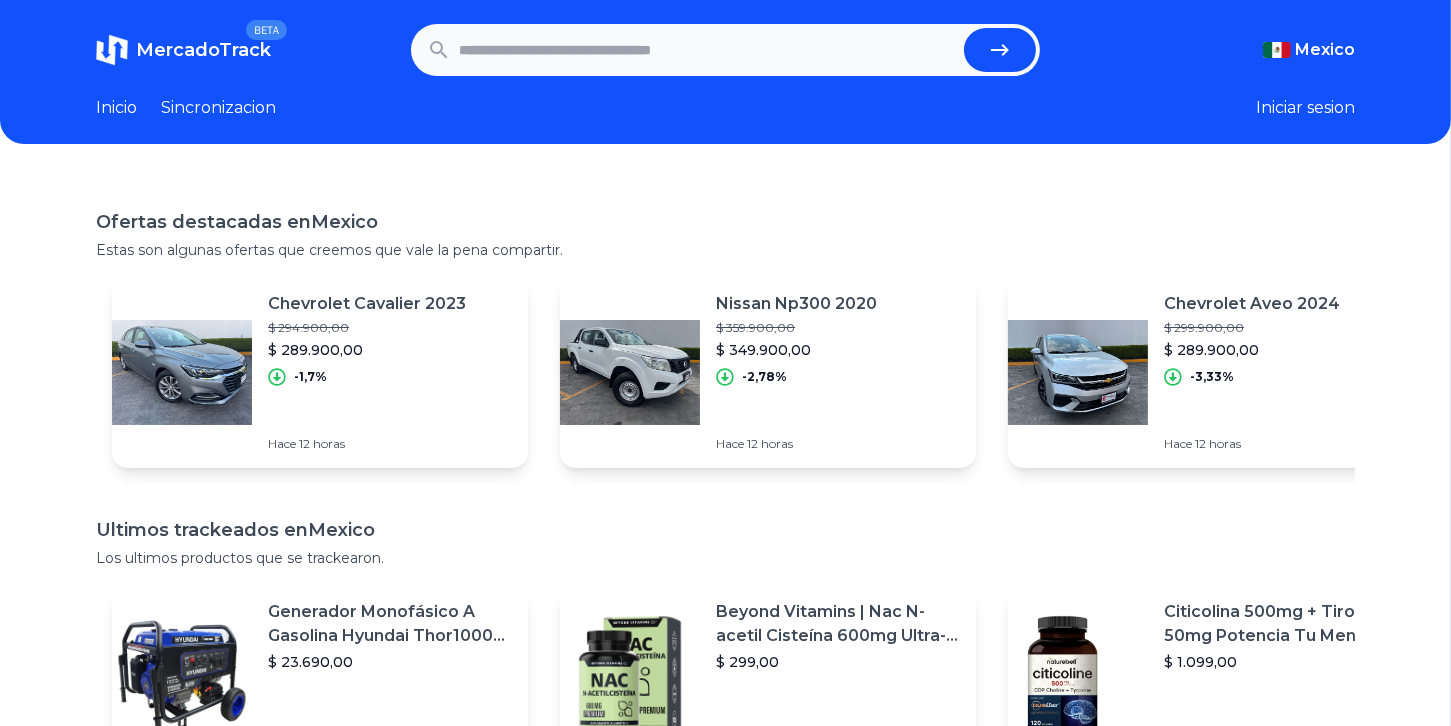 click at bounding box center (708, 50) 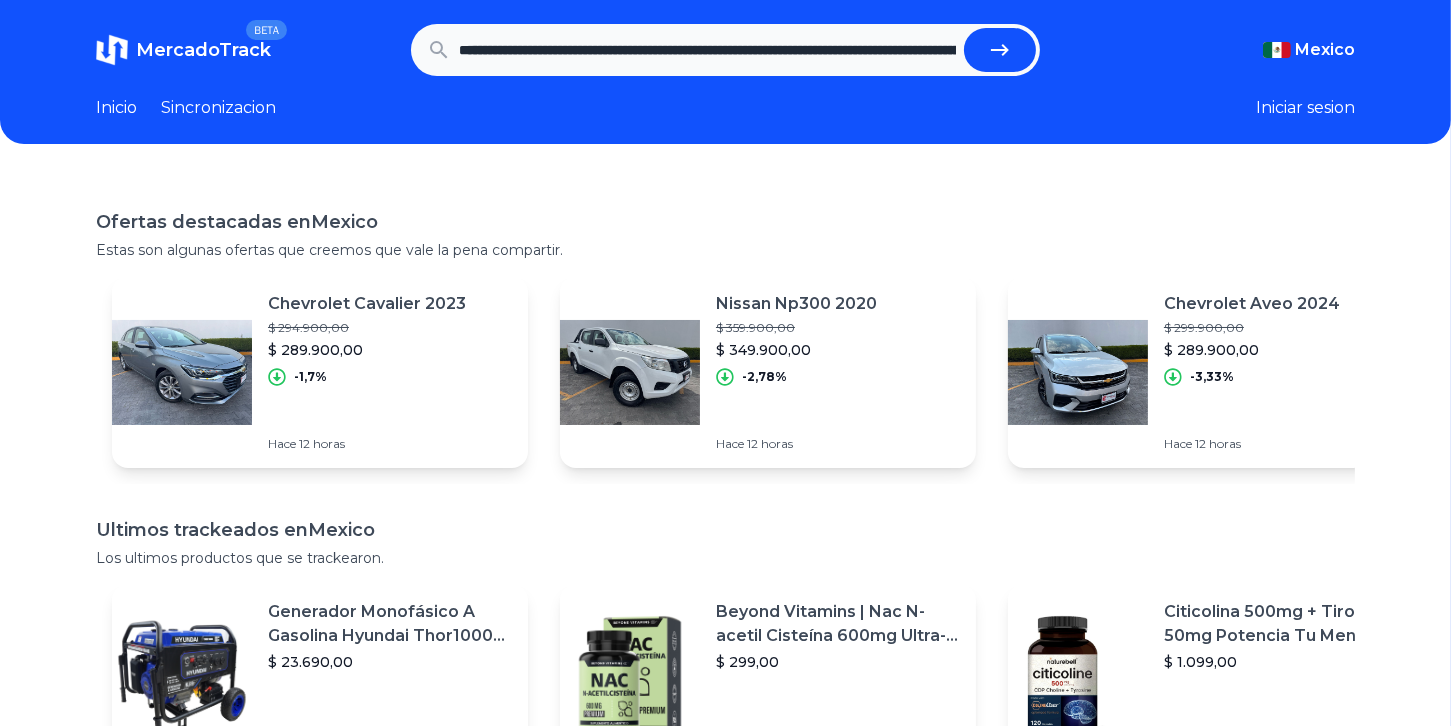 scroll, scrollTop: 0, scrollLeft: 378, axis: horizontal 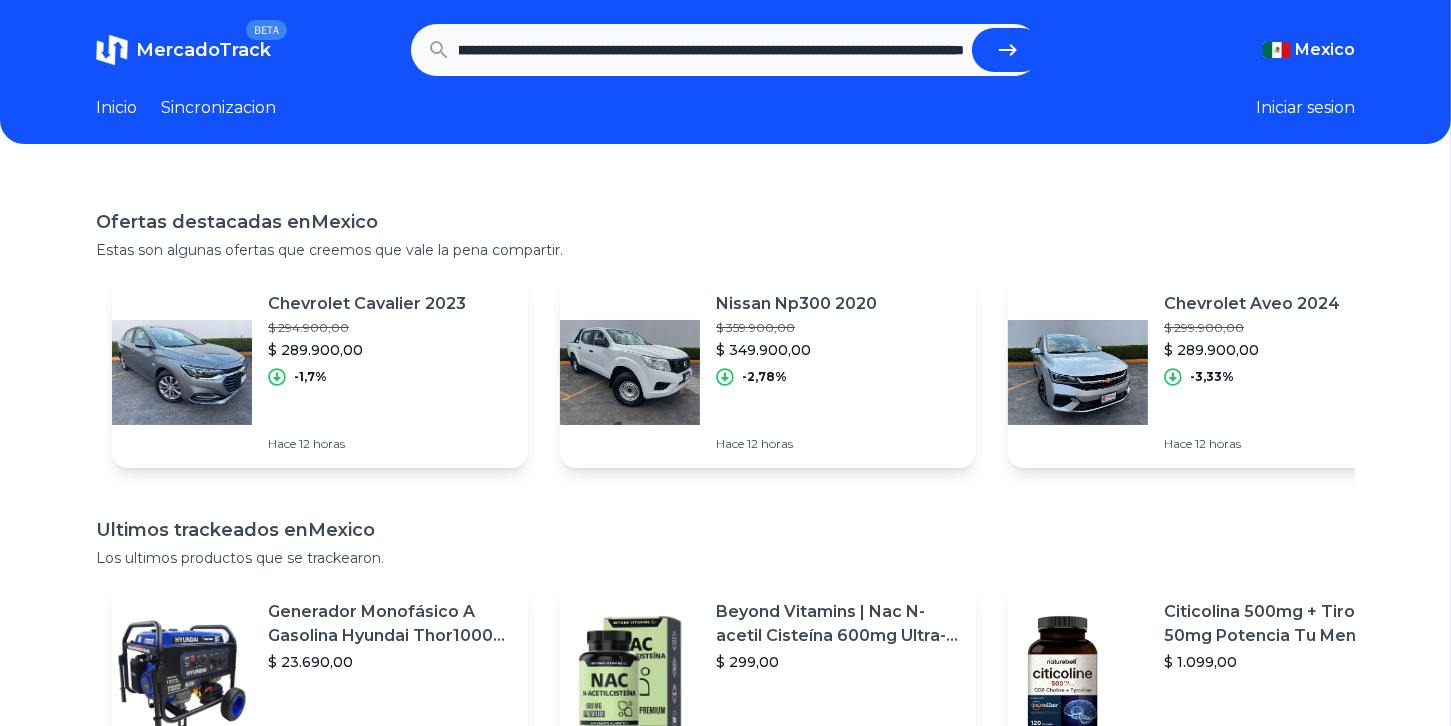 type on "**********" 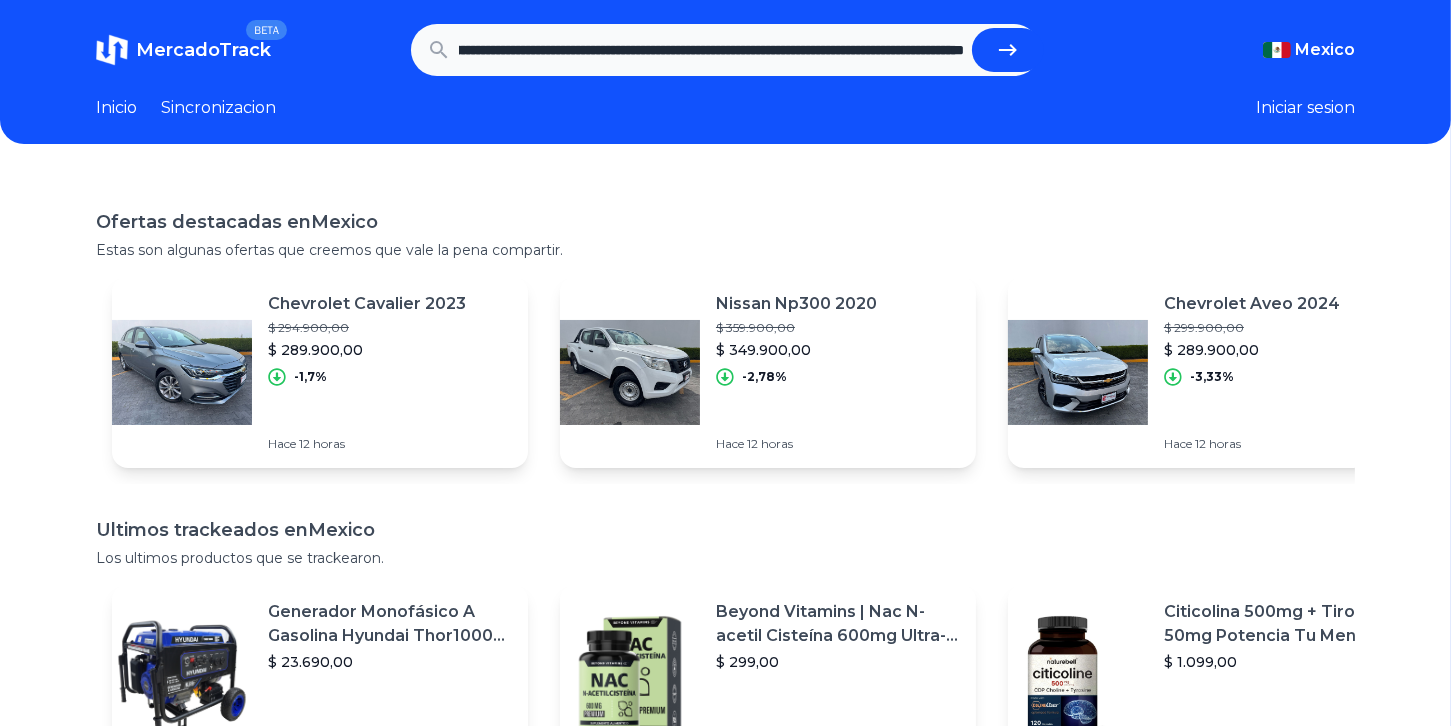 click at bounding box center (1008, 50) 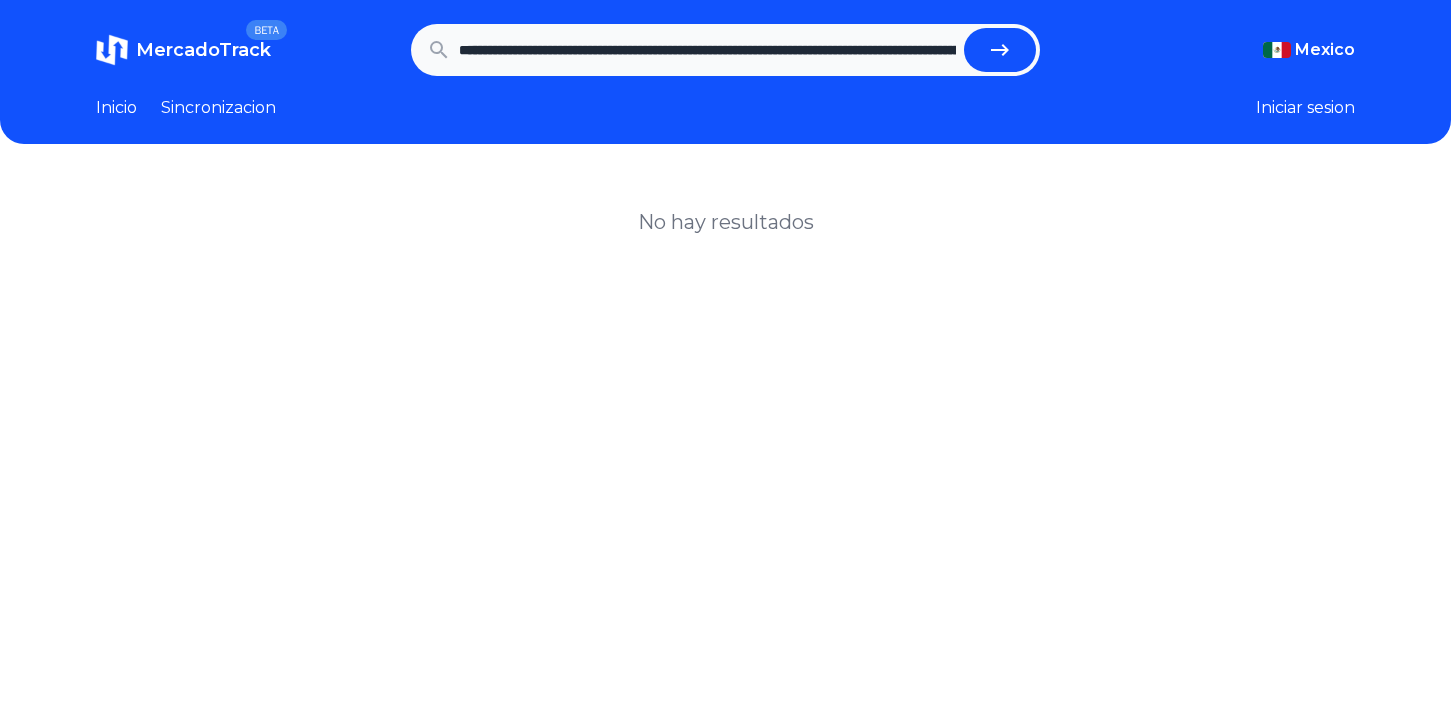 scroll, scrollTop: 0, scrollLeft: 0, axis: both 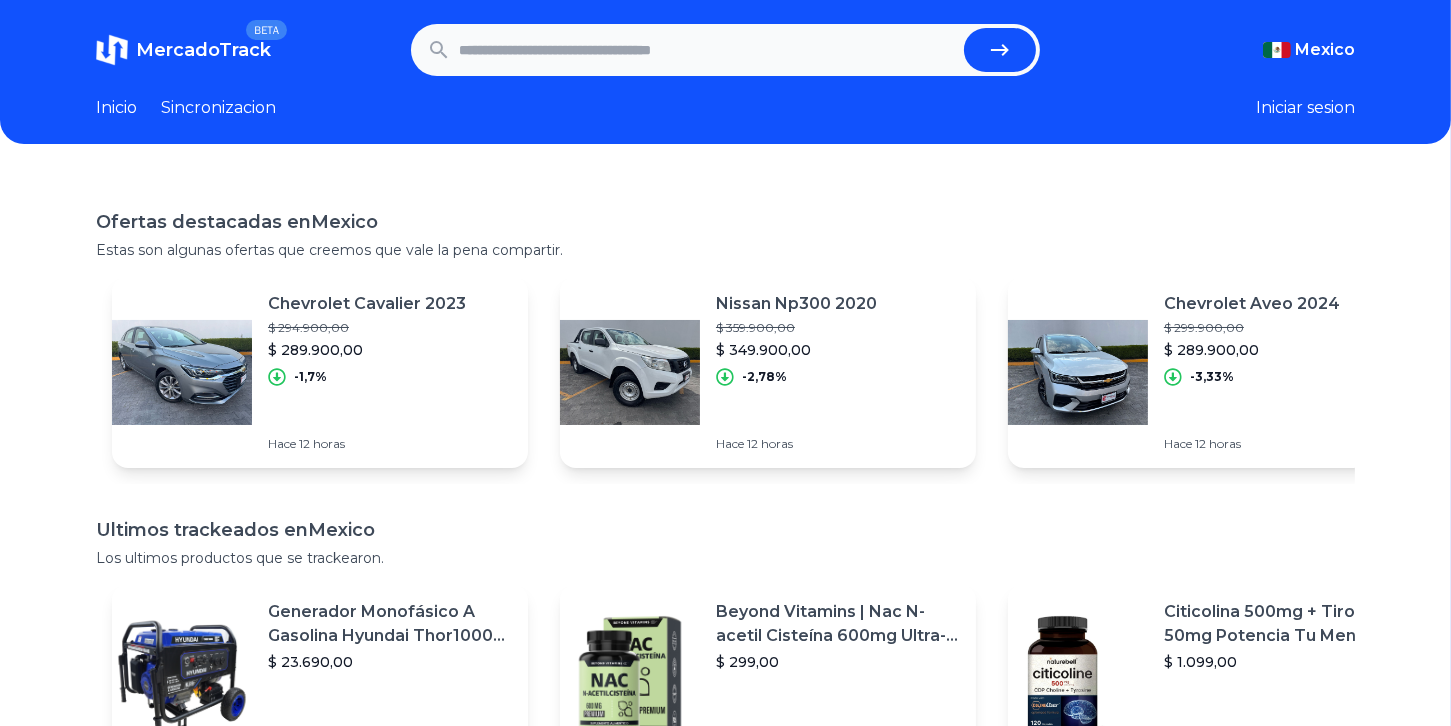 click at bounding box center [708, 50] 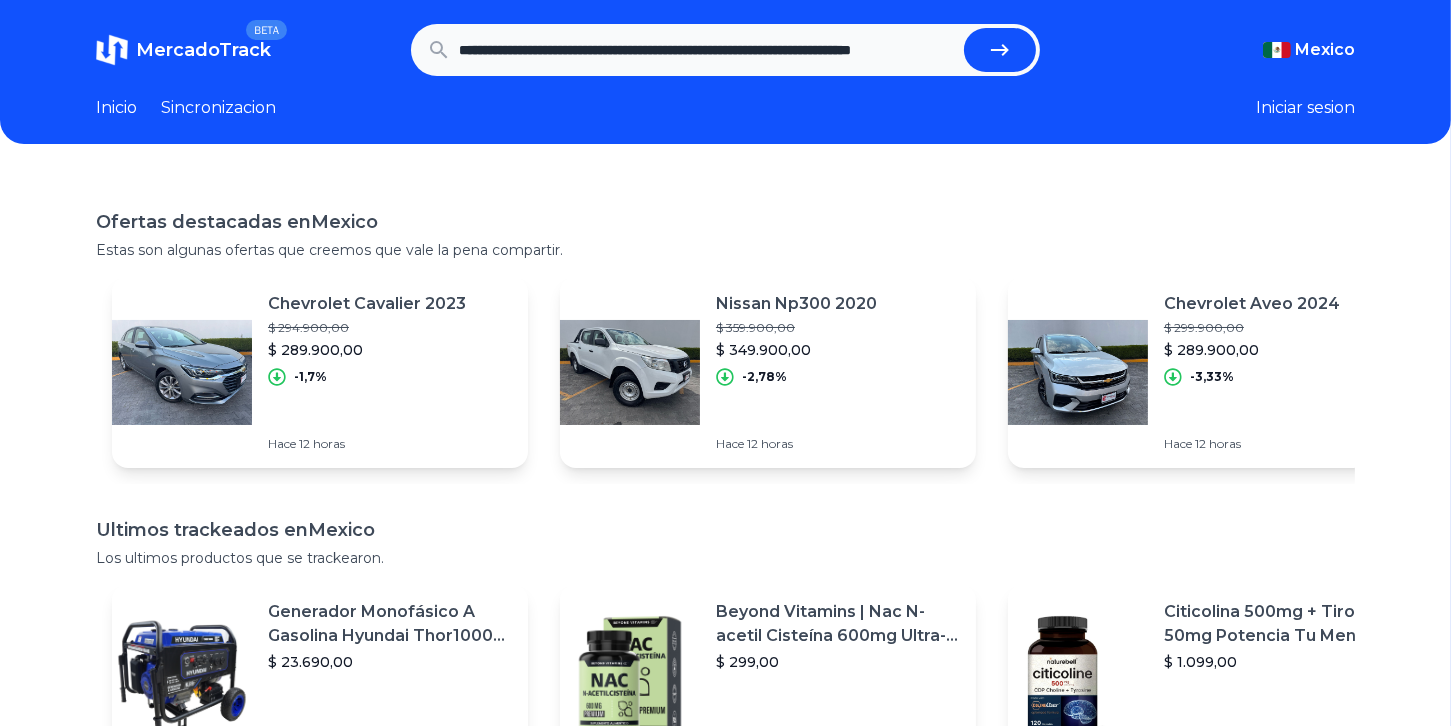scroll, scrollTop: 0, scrollLeft: 122, axis: horizontal 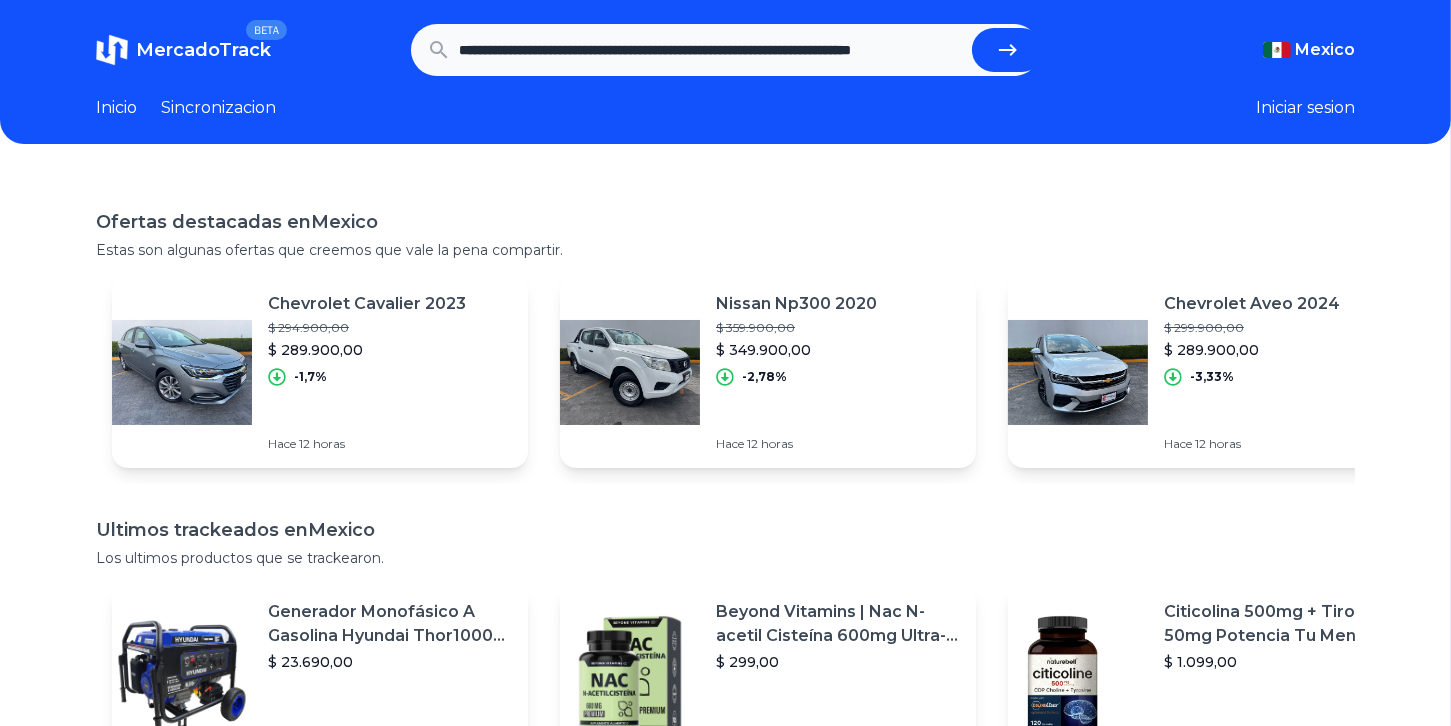 type on "**********" 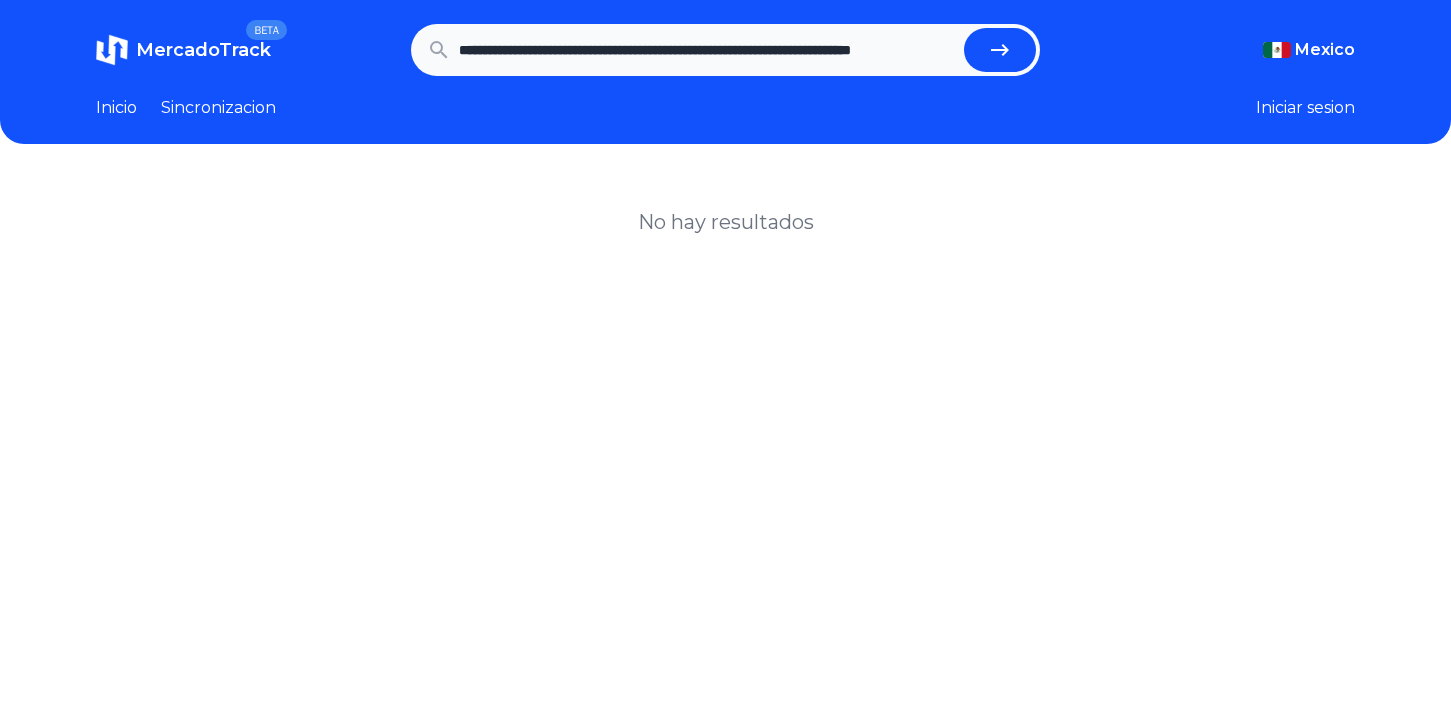 scroll, scrollTop: 0, scrollLeft: 0, axis: both 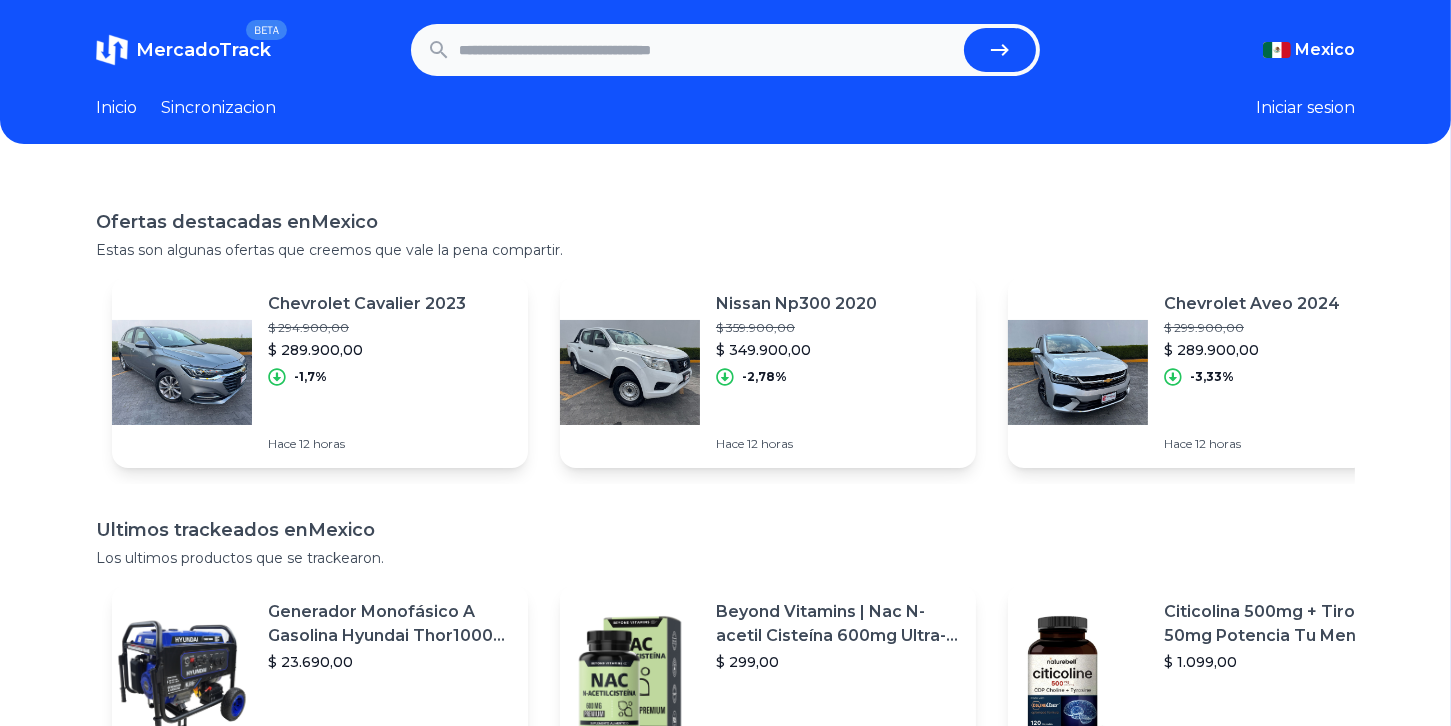 click at bounding box center (708, 50) 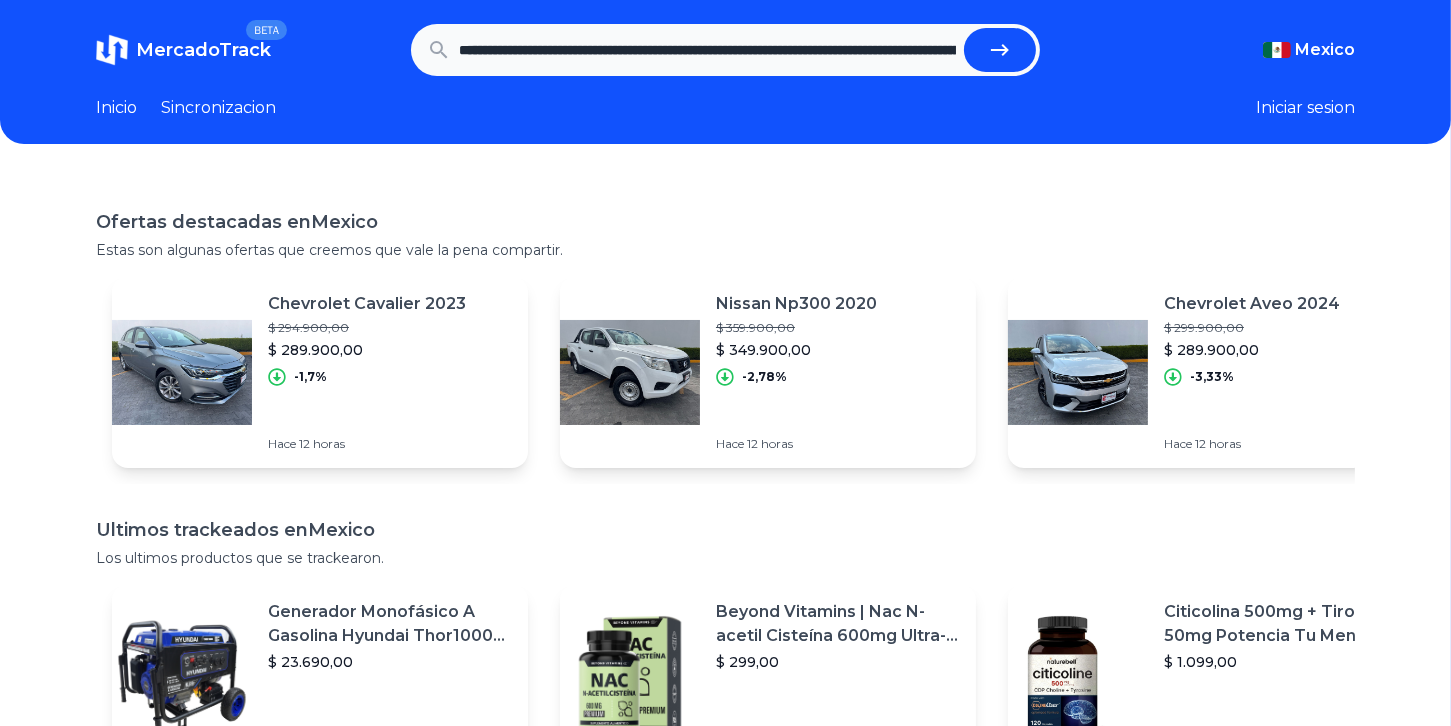 scroll, scrollTop: 0, scrollLeft: 3154, axis: horizontal 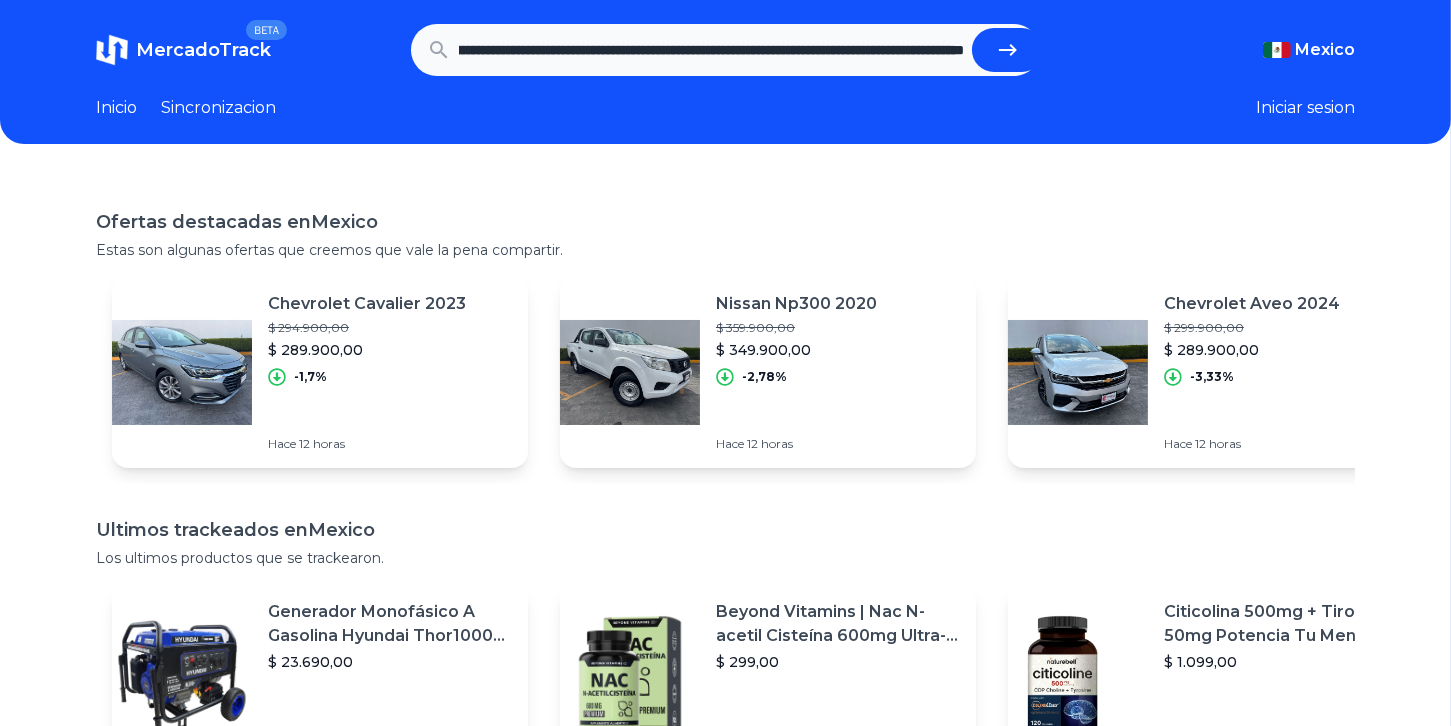 type on "**********" 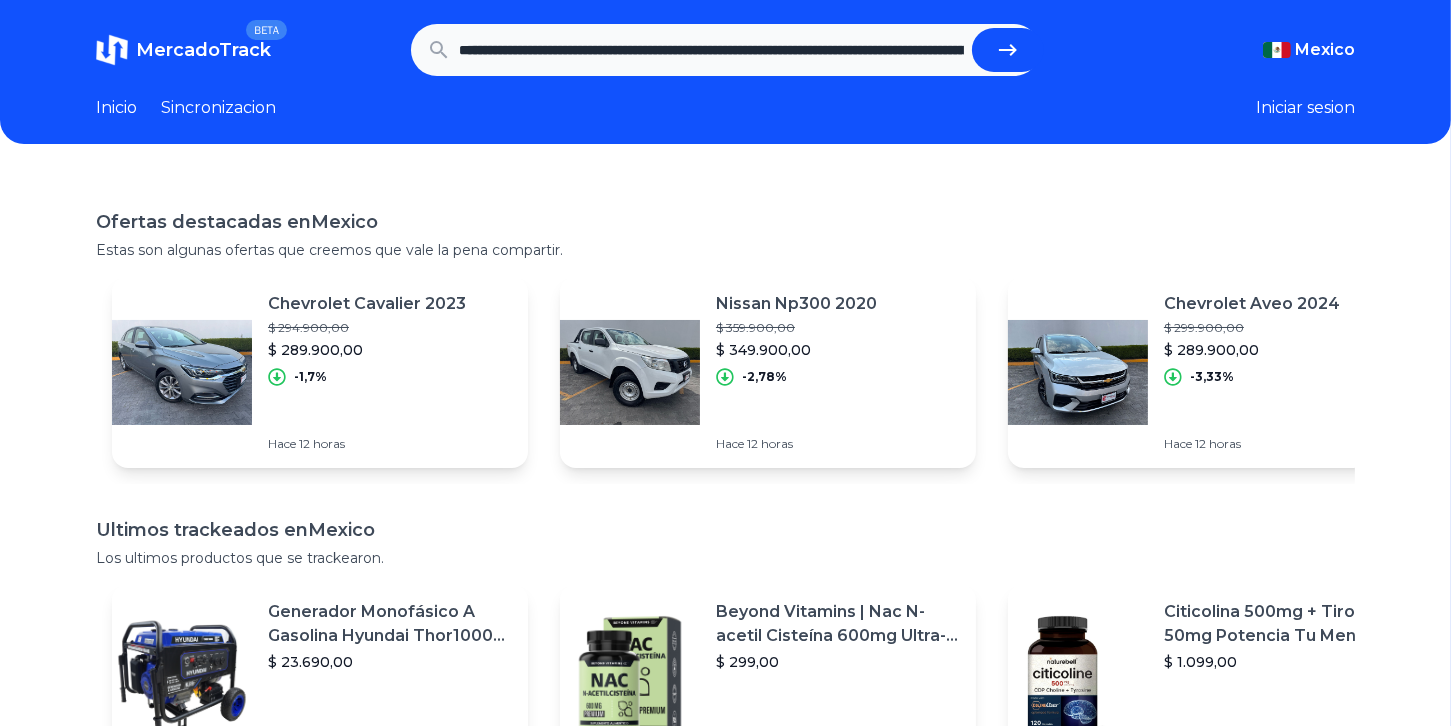 click at bounding box center (1008, 50) 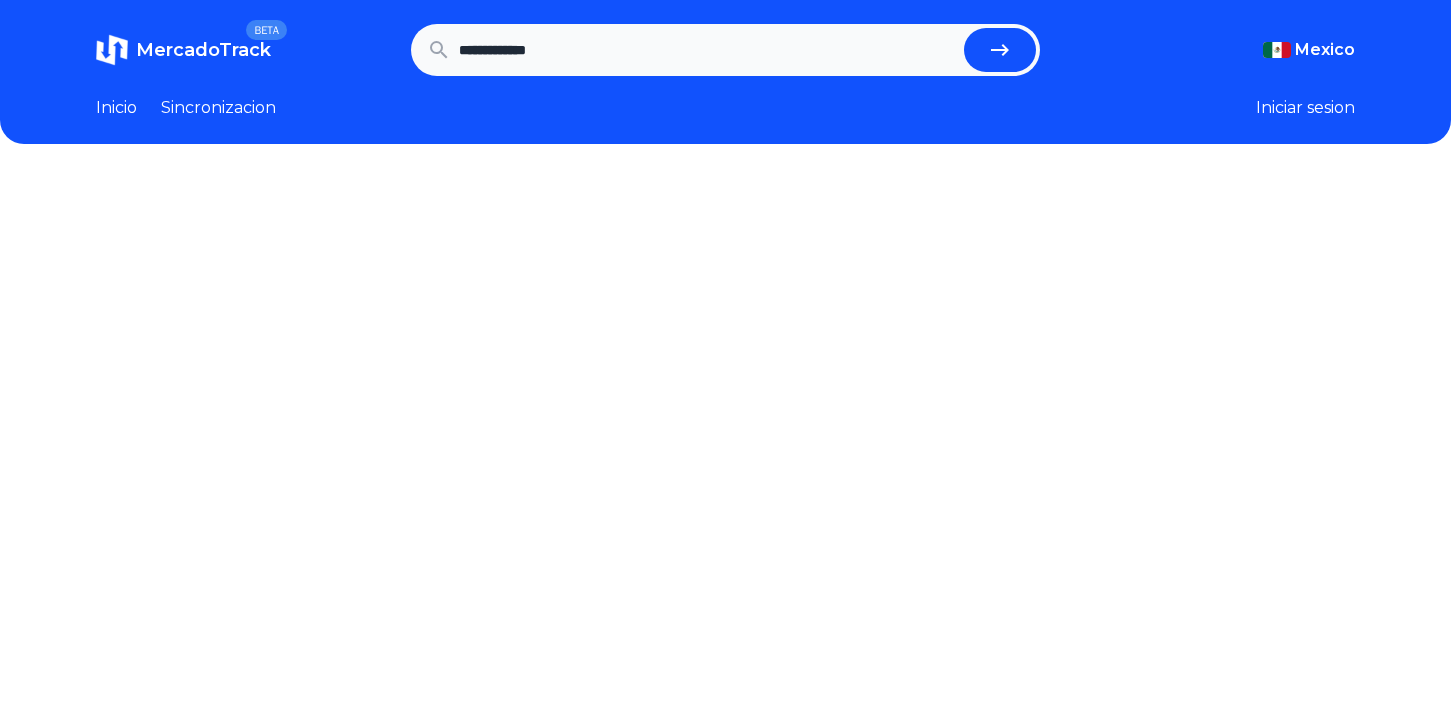 scroll, scrollTop: 0, scrollLeft: 0, axis: both 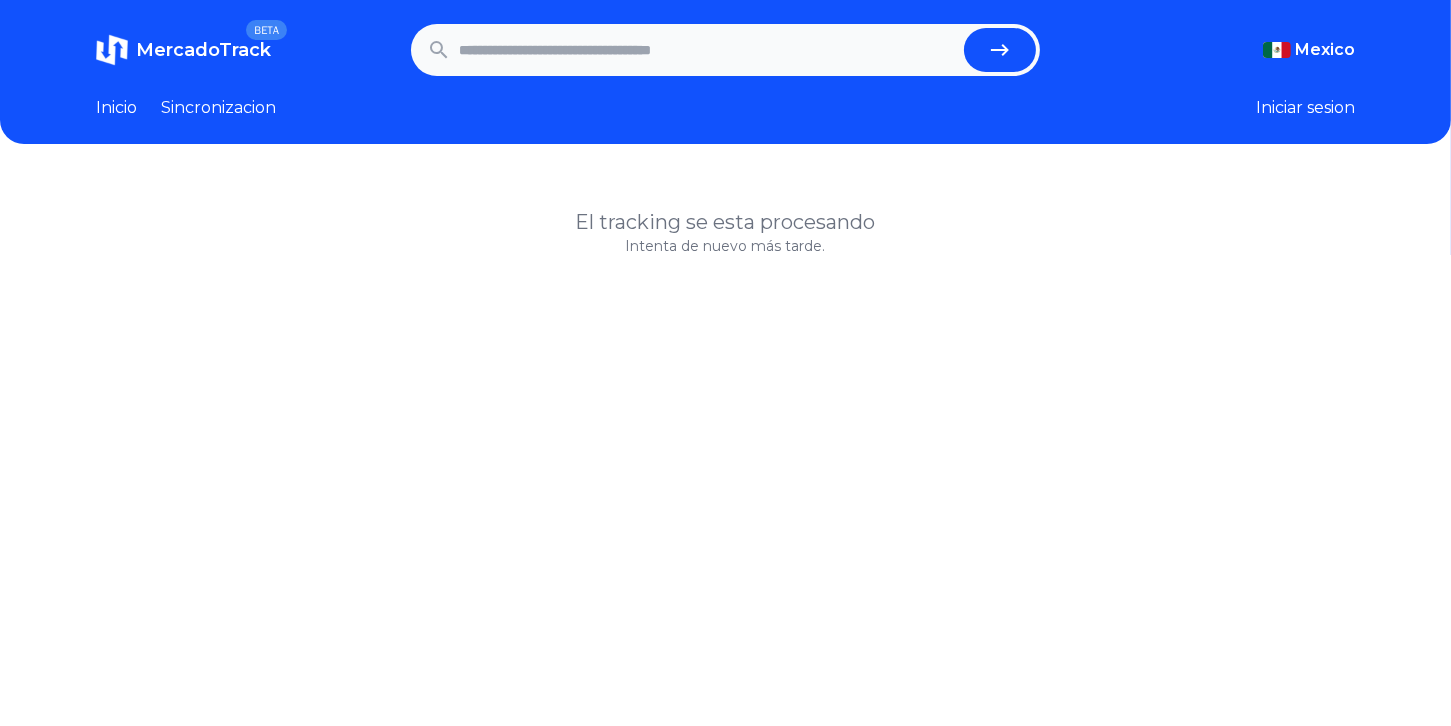 click at bounding box center [708, 50] 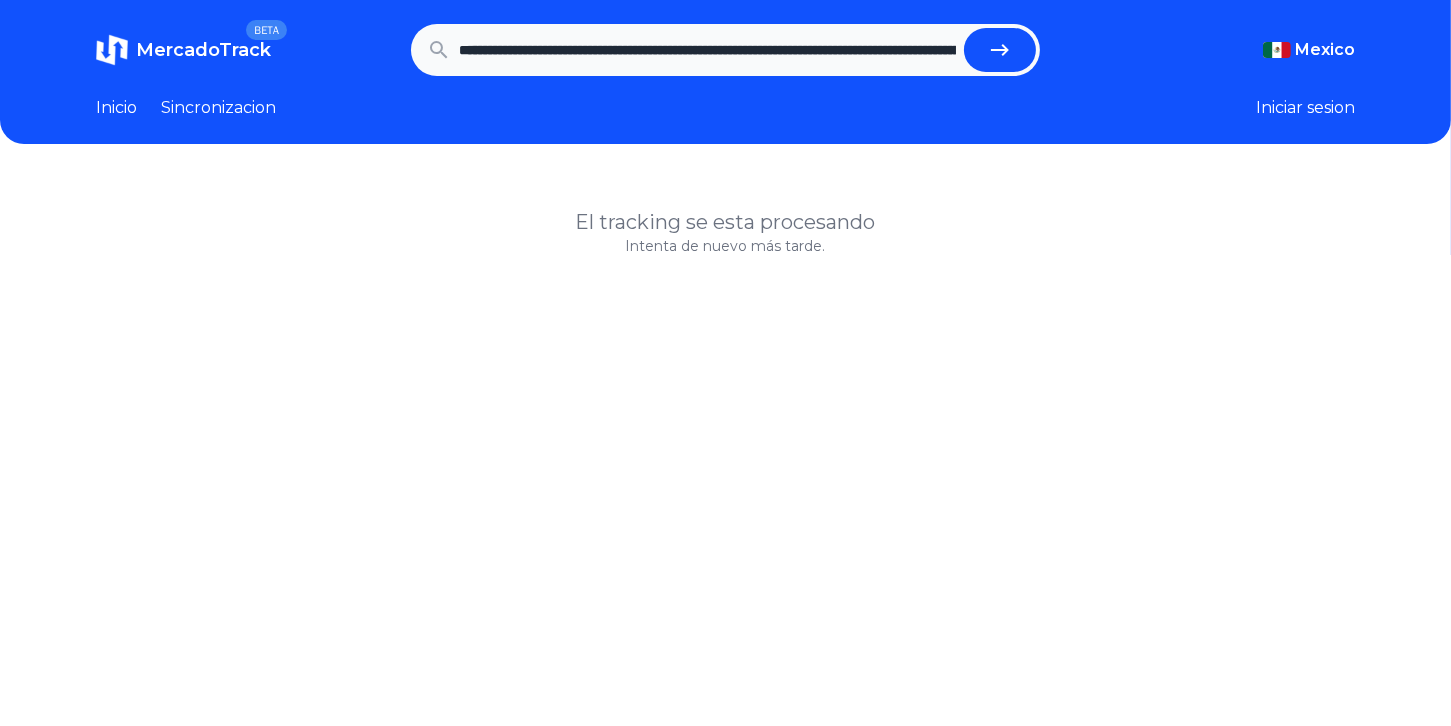 scroll, scrollTop: 0, scrollLeft: 3154, axis: horizontal 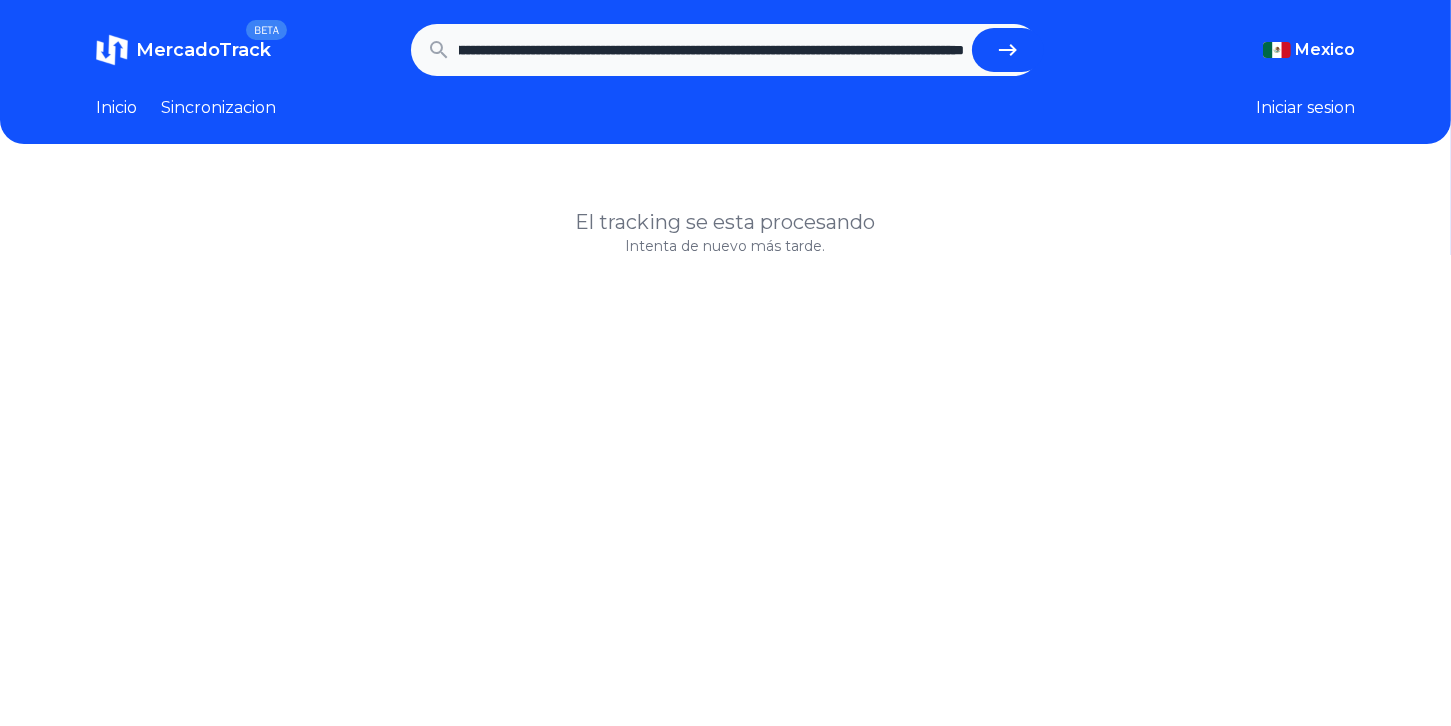 type on "**********" 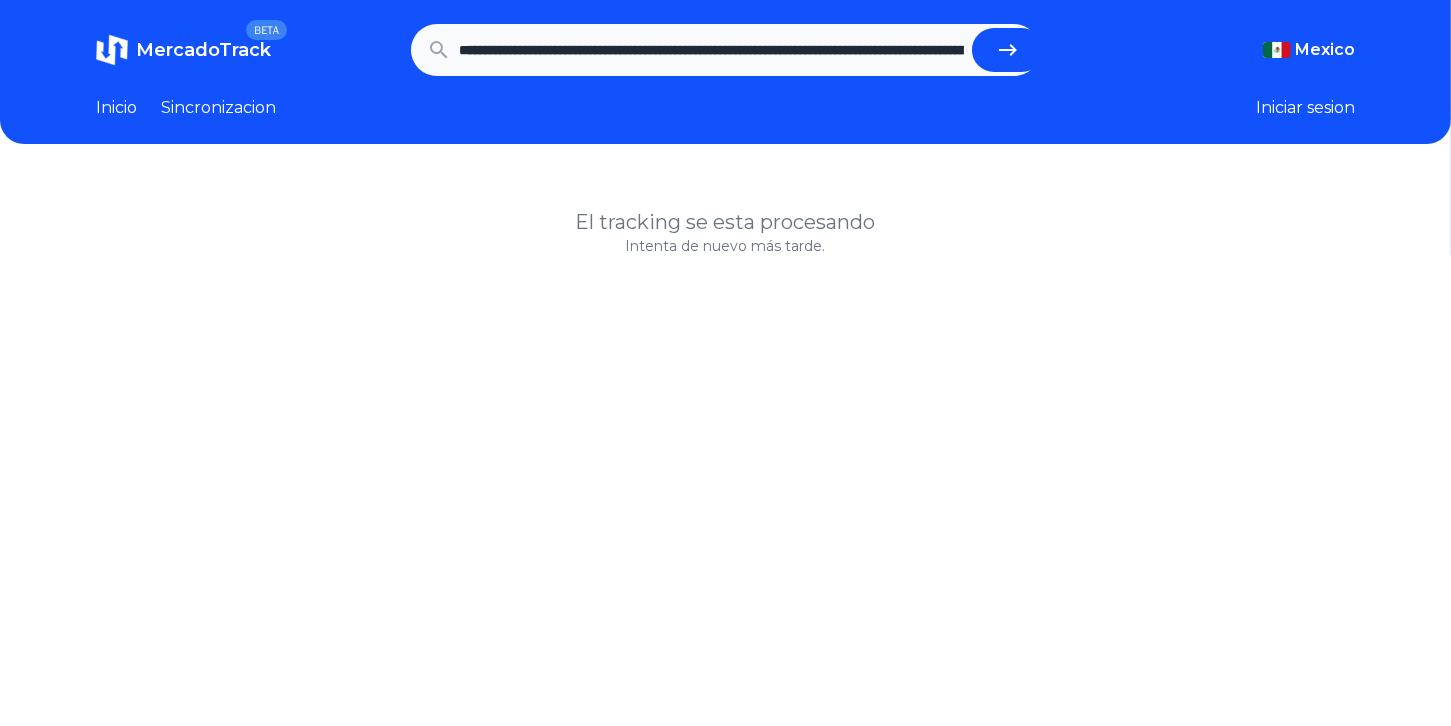 click at bounding box center [1008, 50] 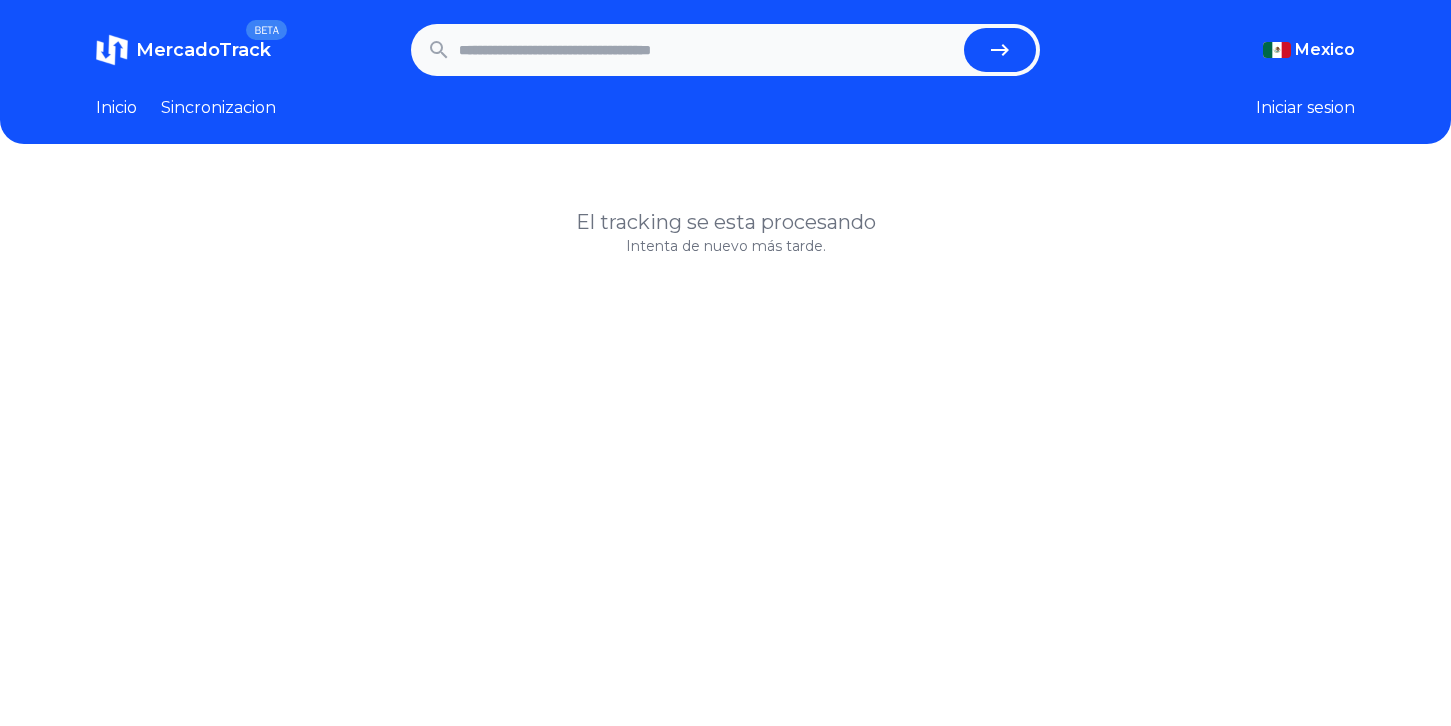 scroll, scrollTop: 0, scrollLeft: 0, axis: both 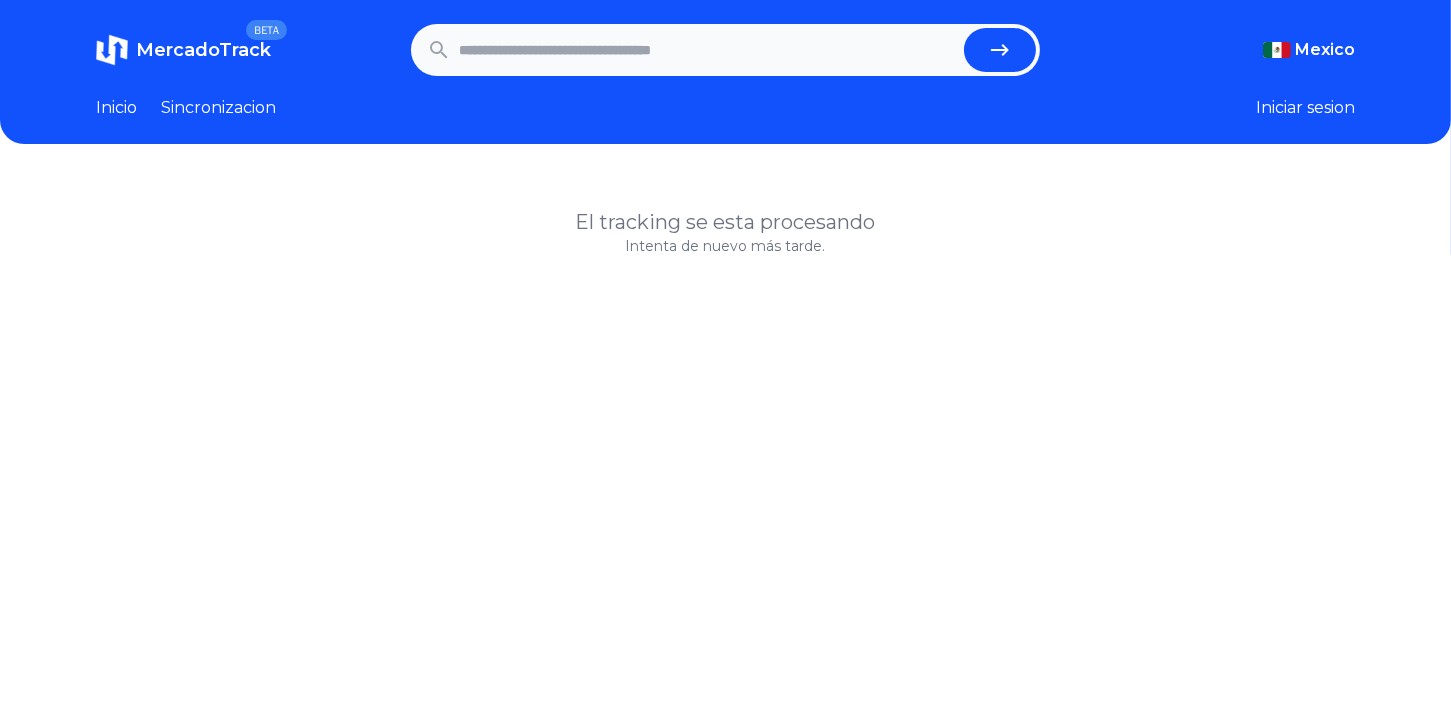 click at bounding box center [708, 50] 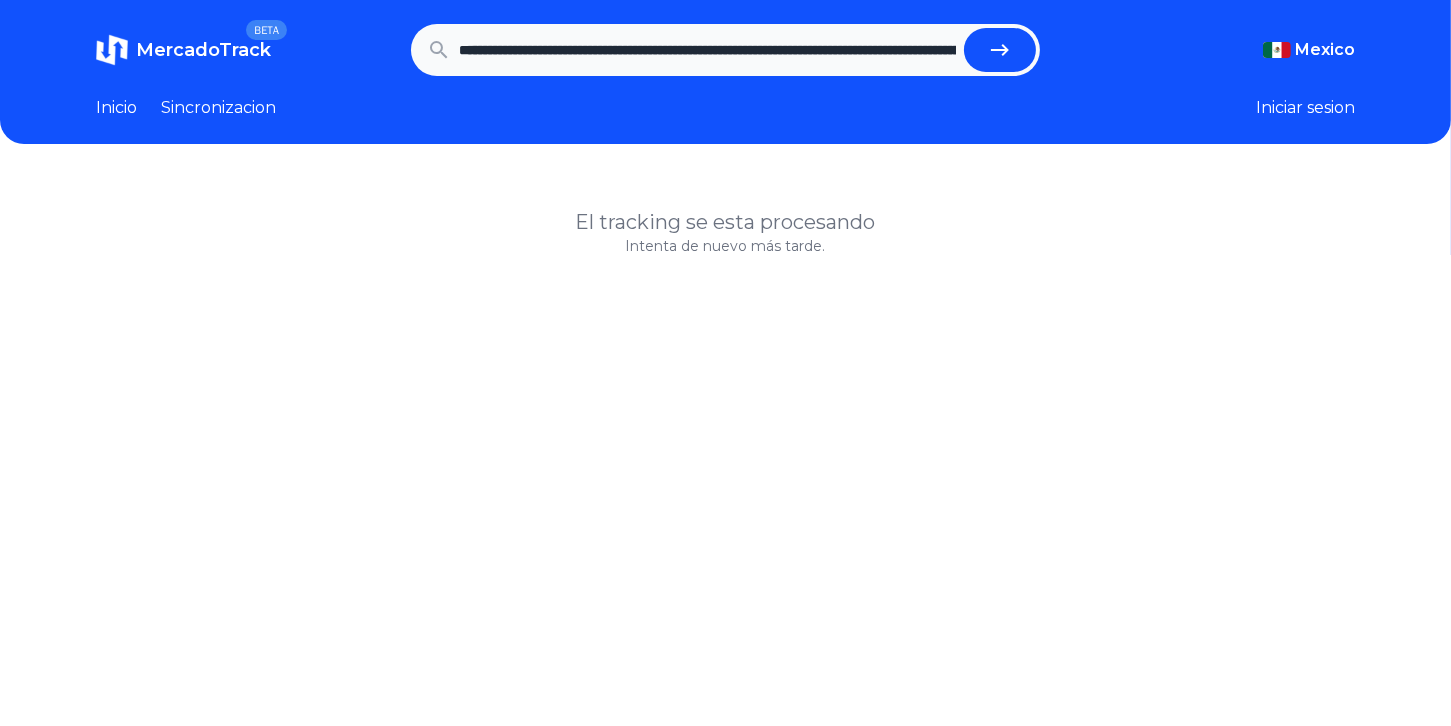 scroll, scrollTop: 0, scrollLeft: 3154, axis: horizontal 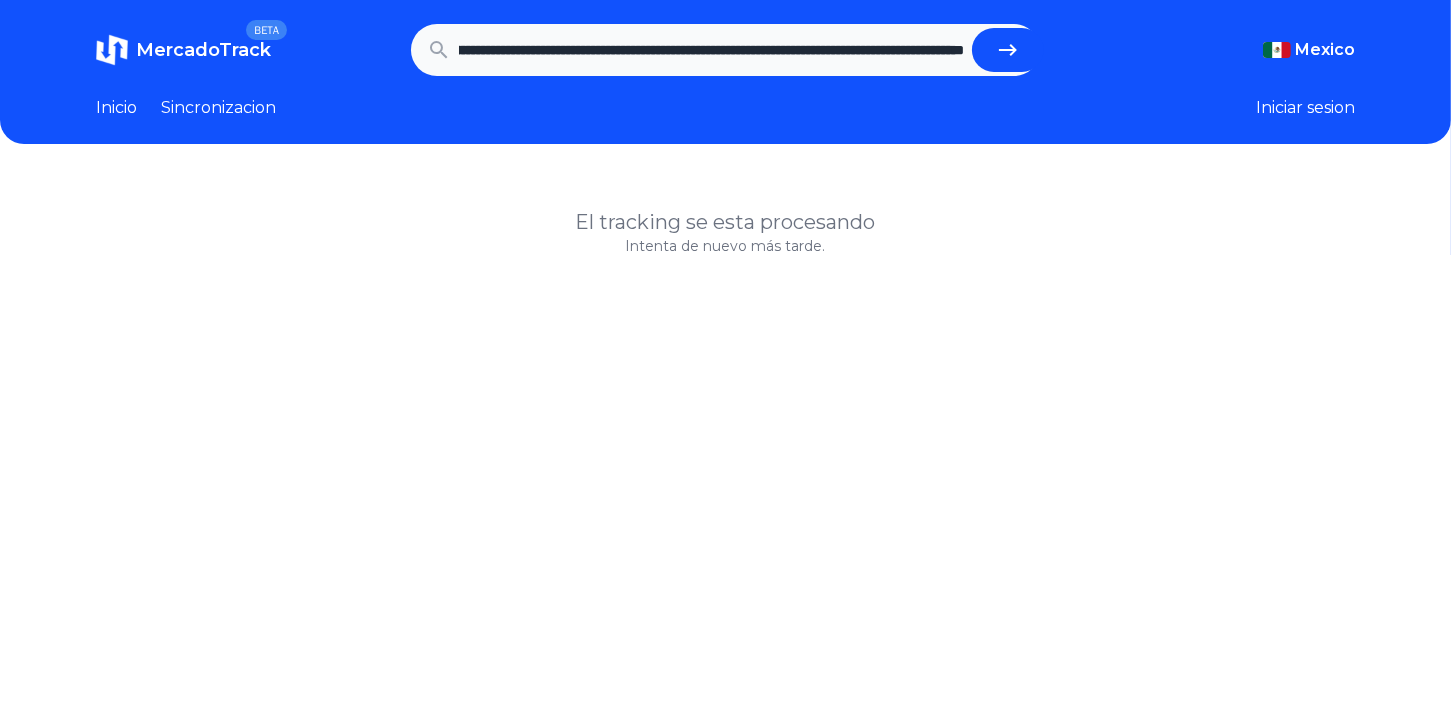 type on "**********" 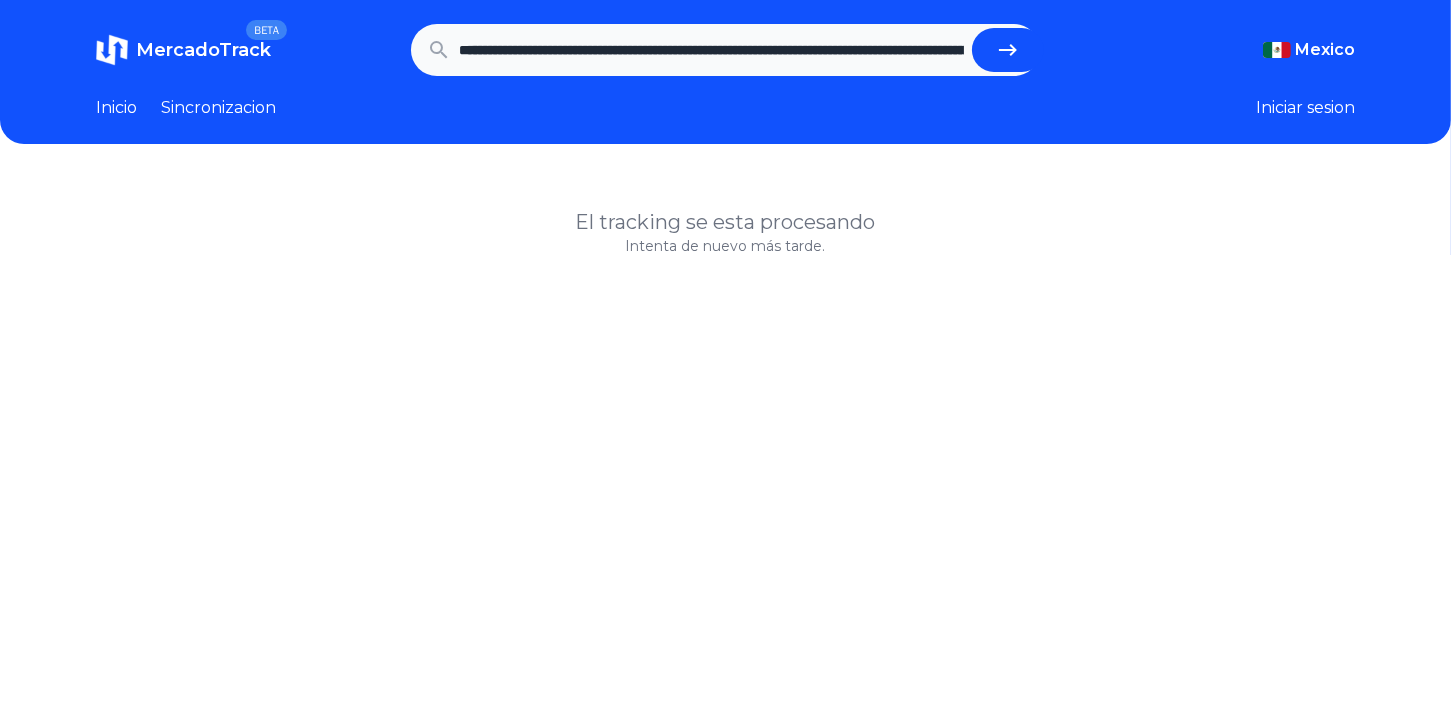click at bounding box center [1008, 50] 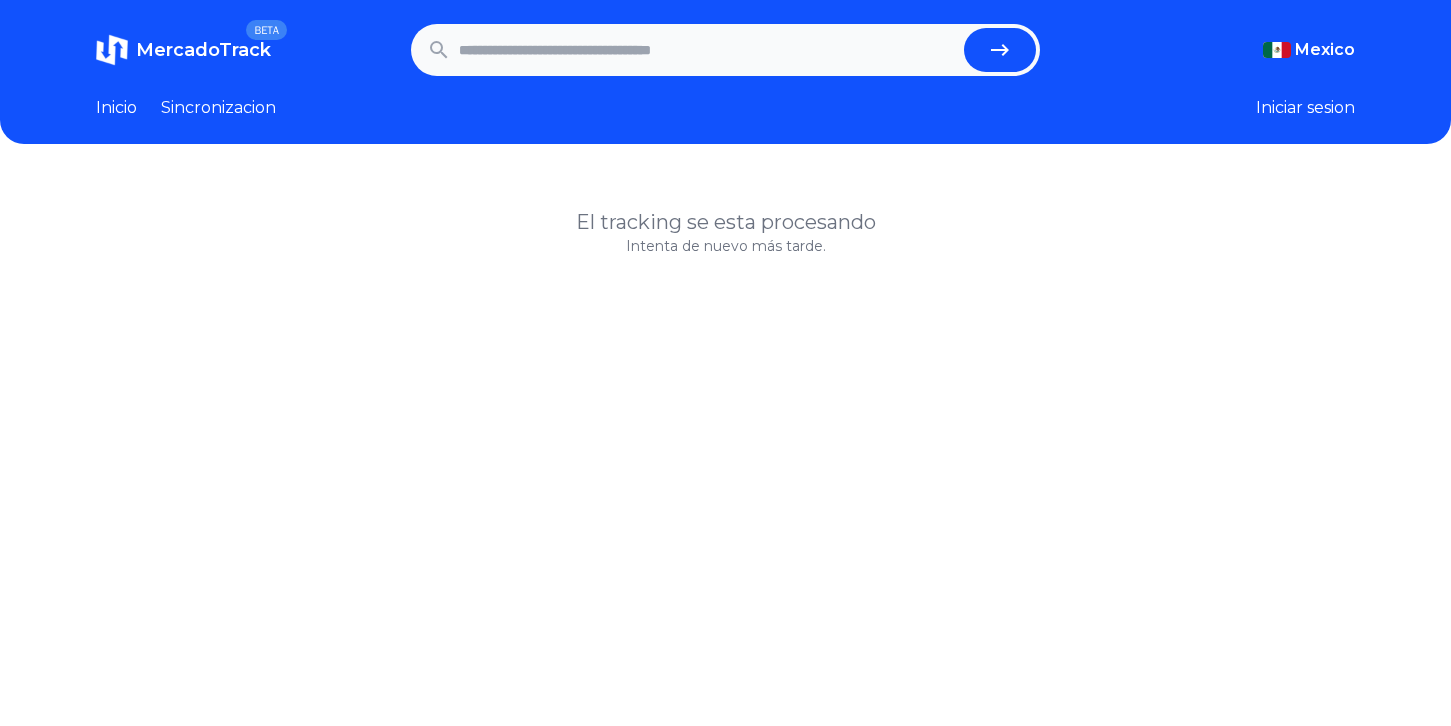 scroll, scrollTop: 0, scrollLeft: 0, axis: both 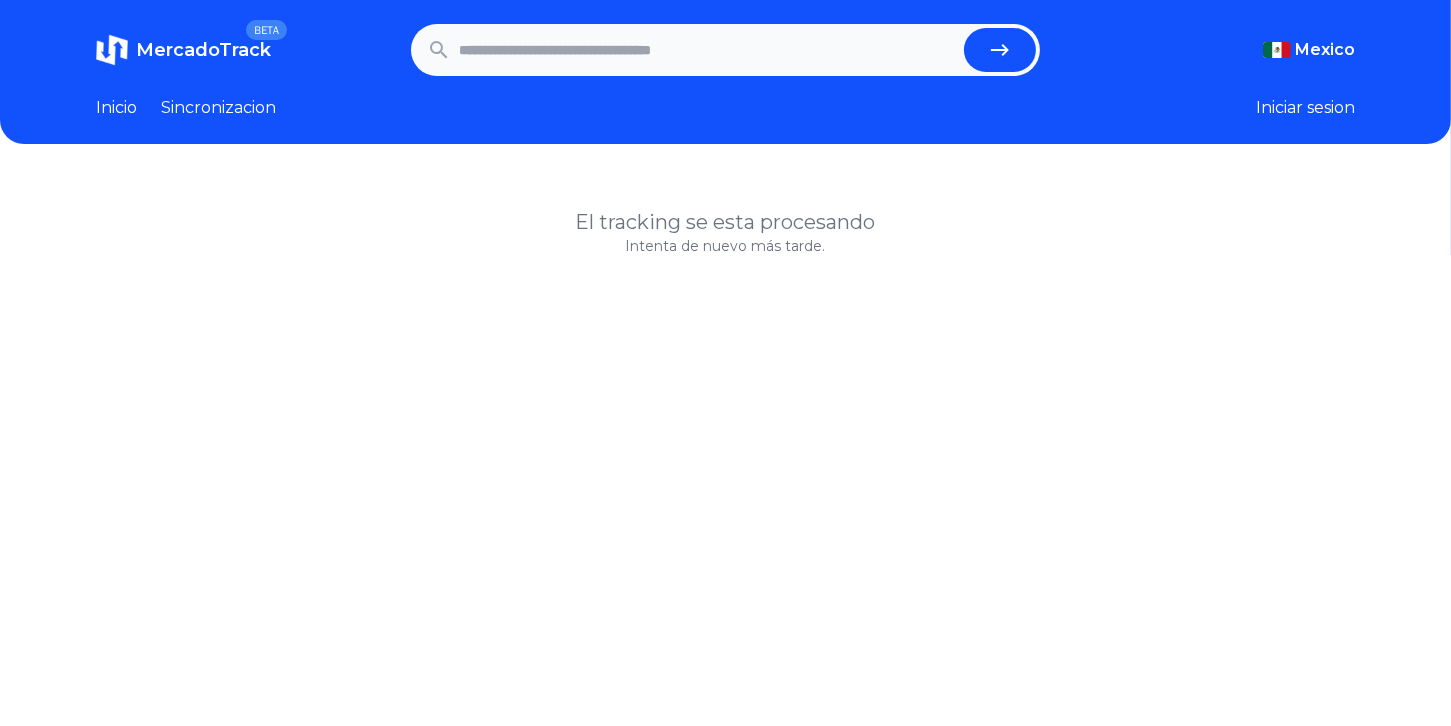 paste on "**********" 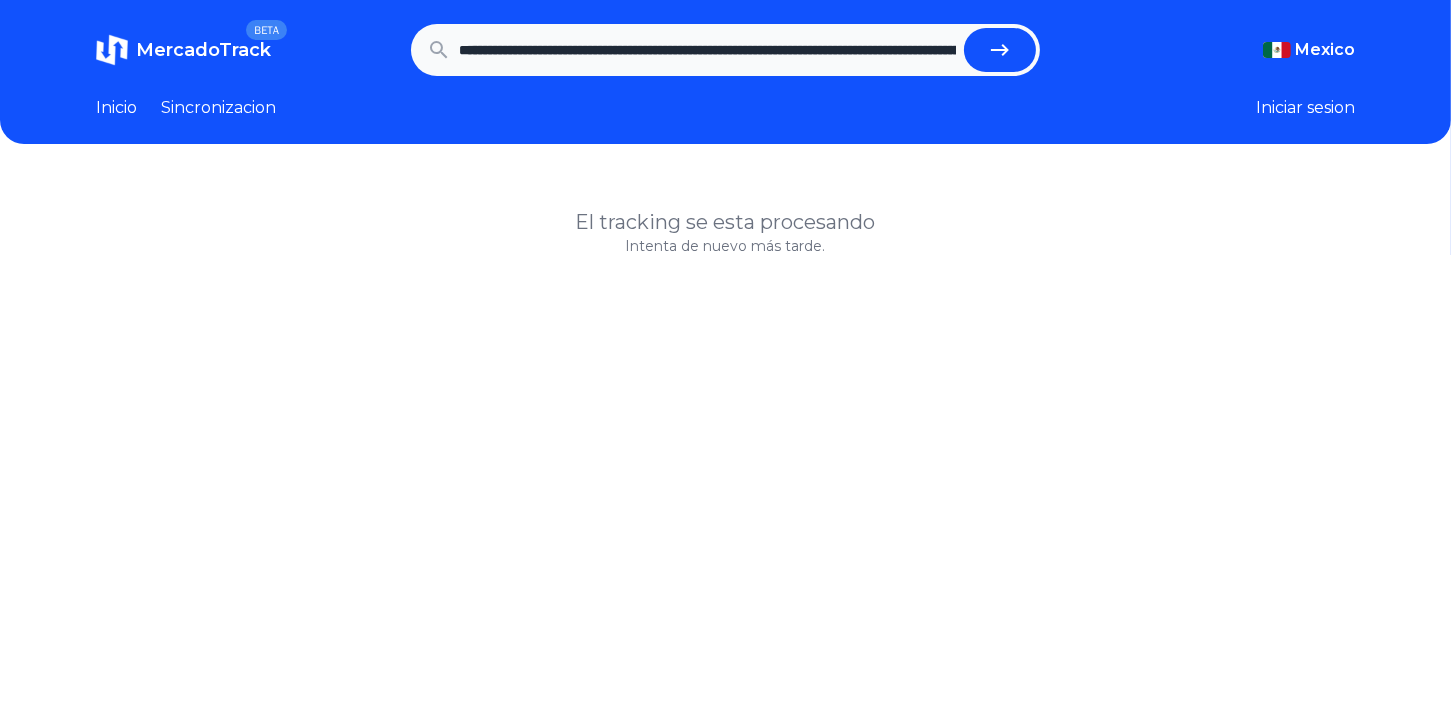 scroll, scrollTop: 0, scrollLeft: 3604, axis: horizontal 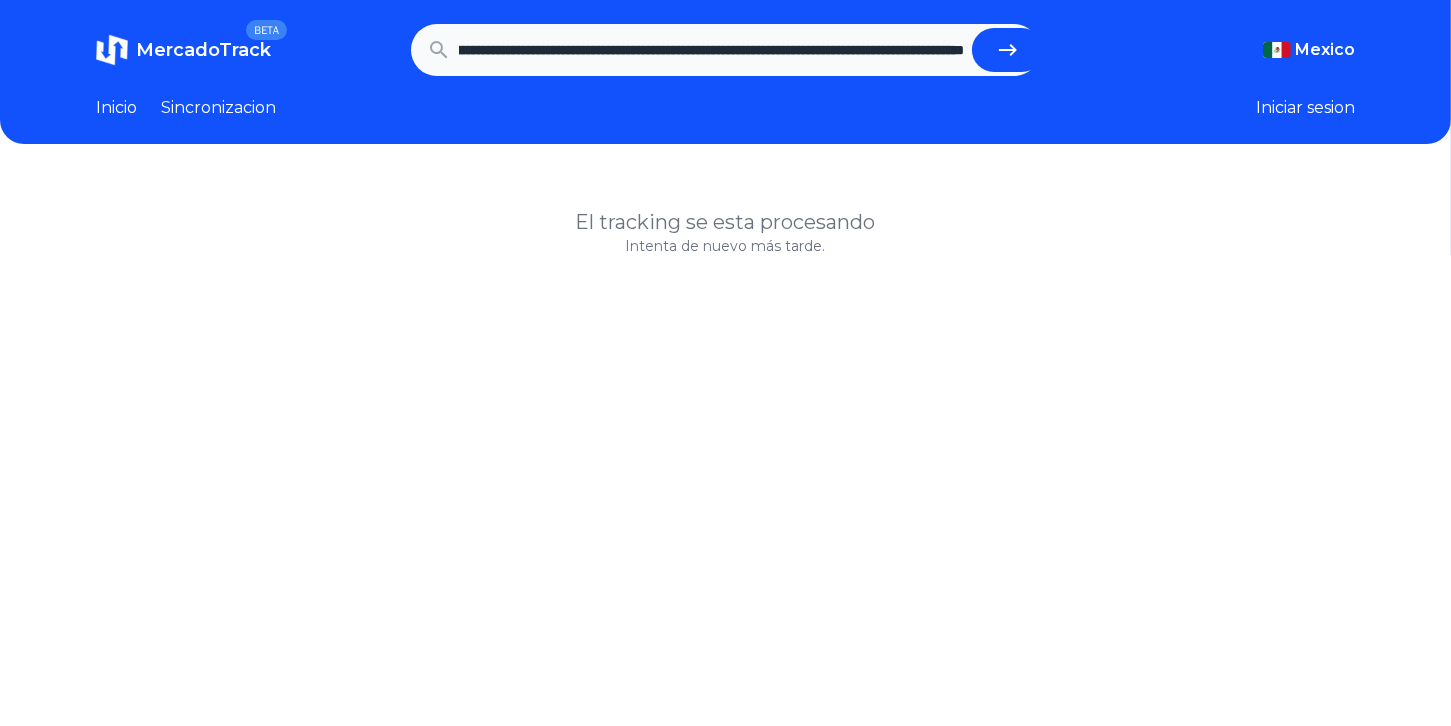 type on "**********" 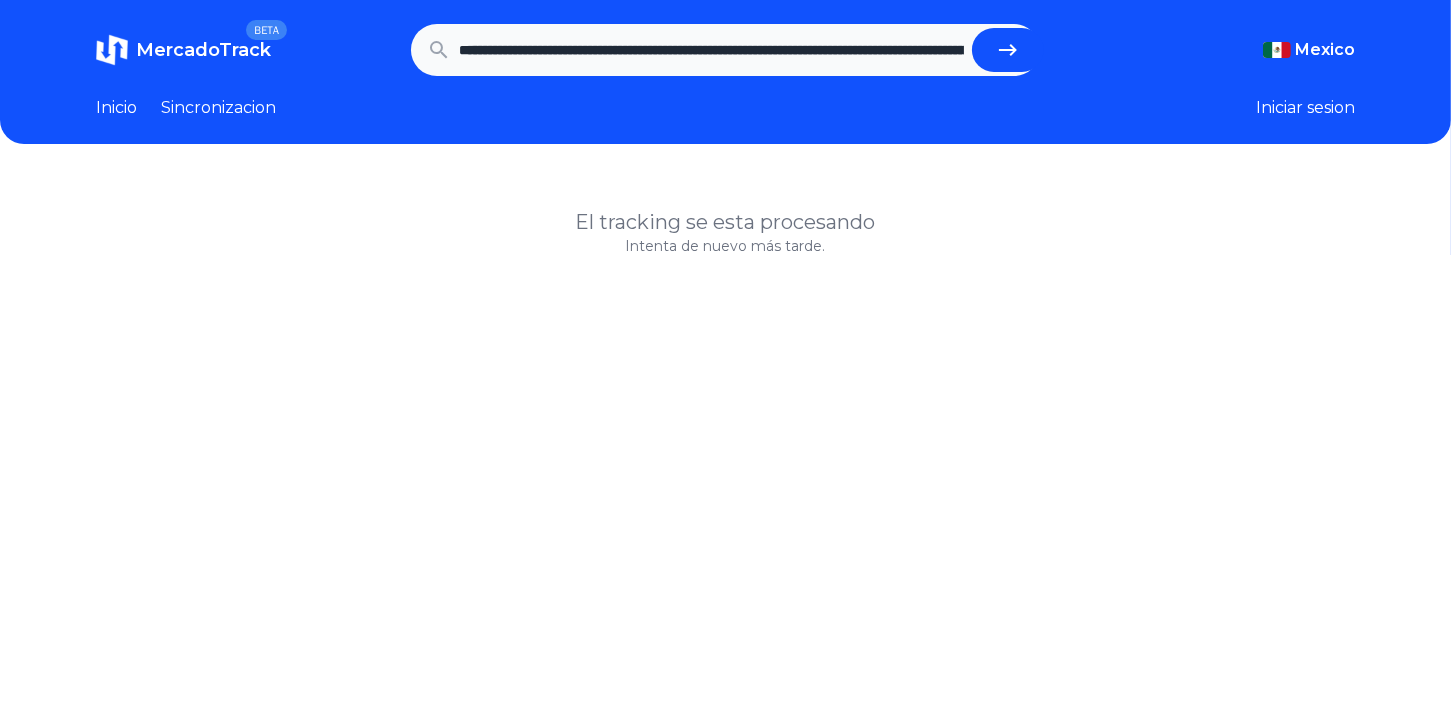 click at bounding box center [1008, 50] 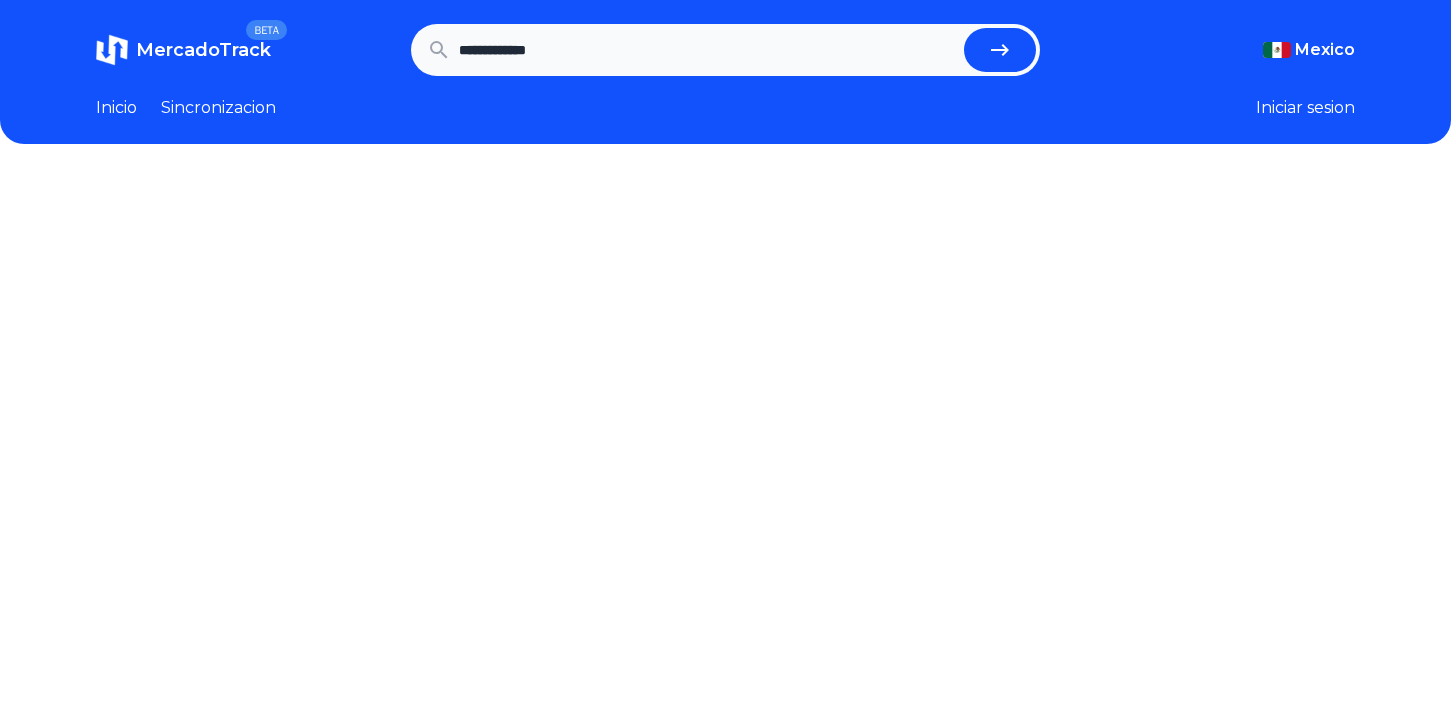 scroll, scrollTop: 0, scrollLeft: 0, axis: both 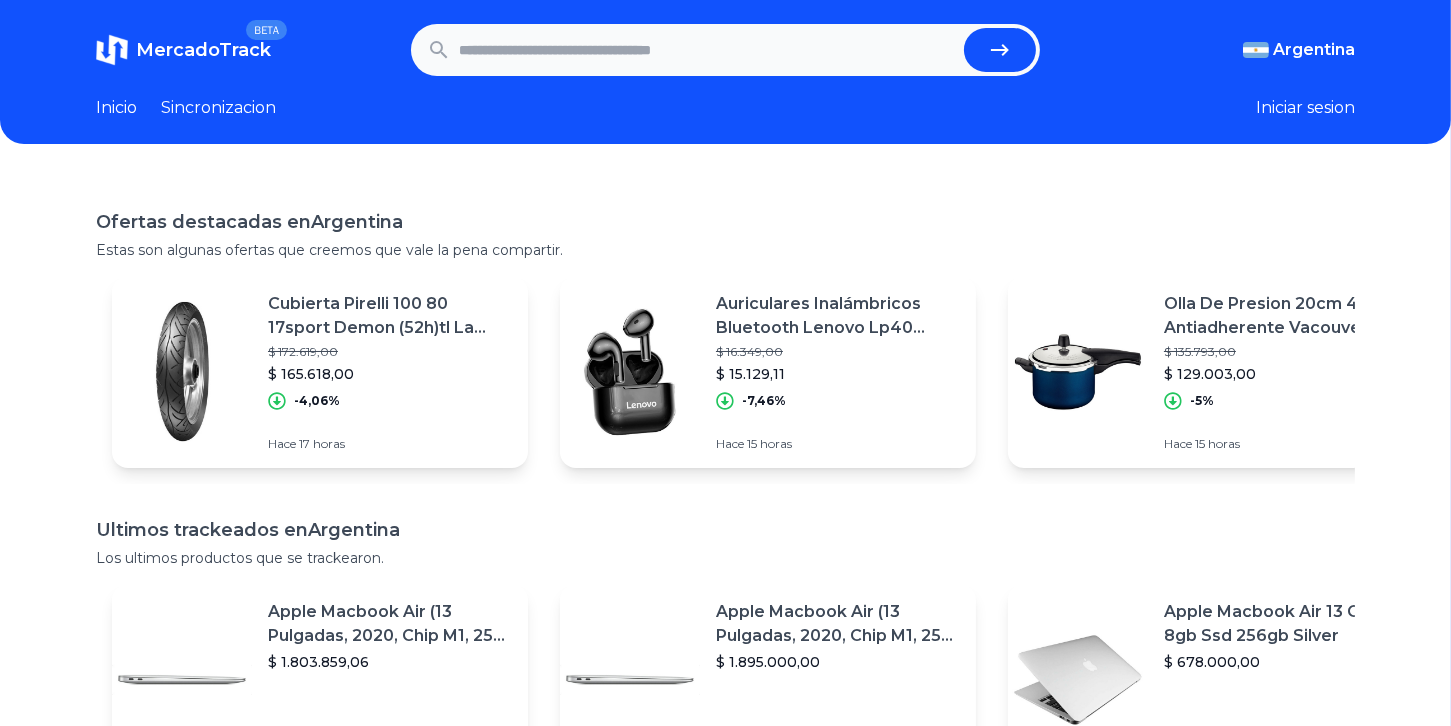 click at bounding box center (708, 50) 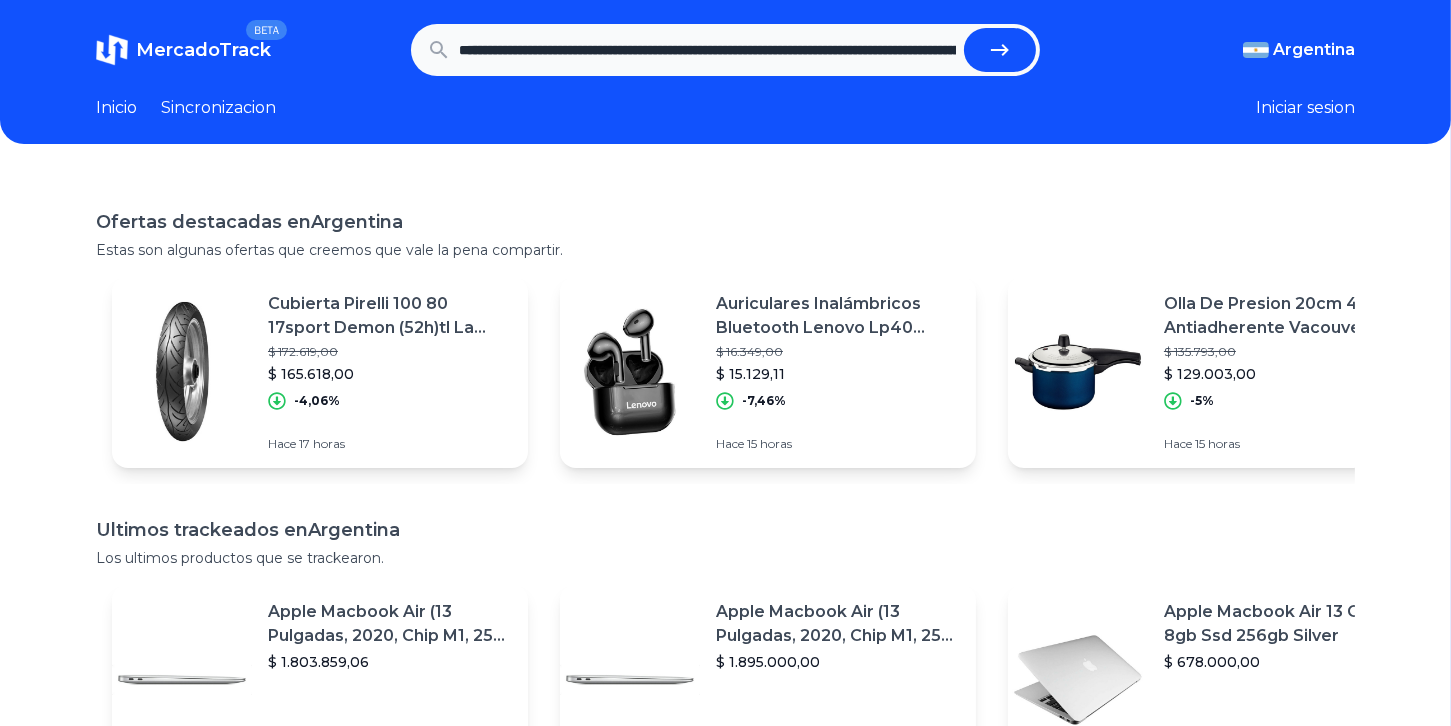scroll, scrollTop: 0, scrollLeft: 3324, axis: horizontal 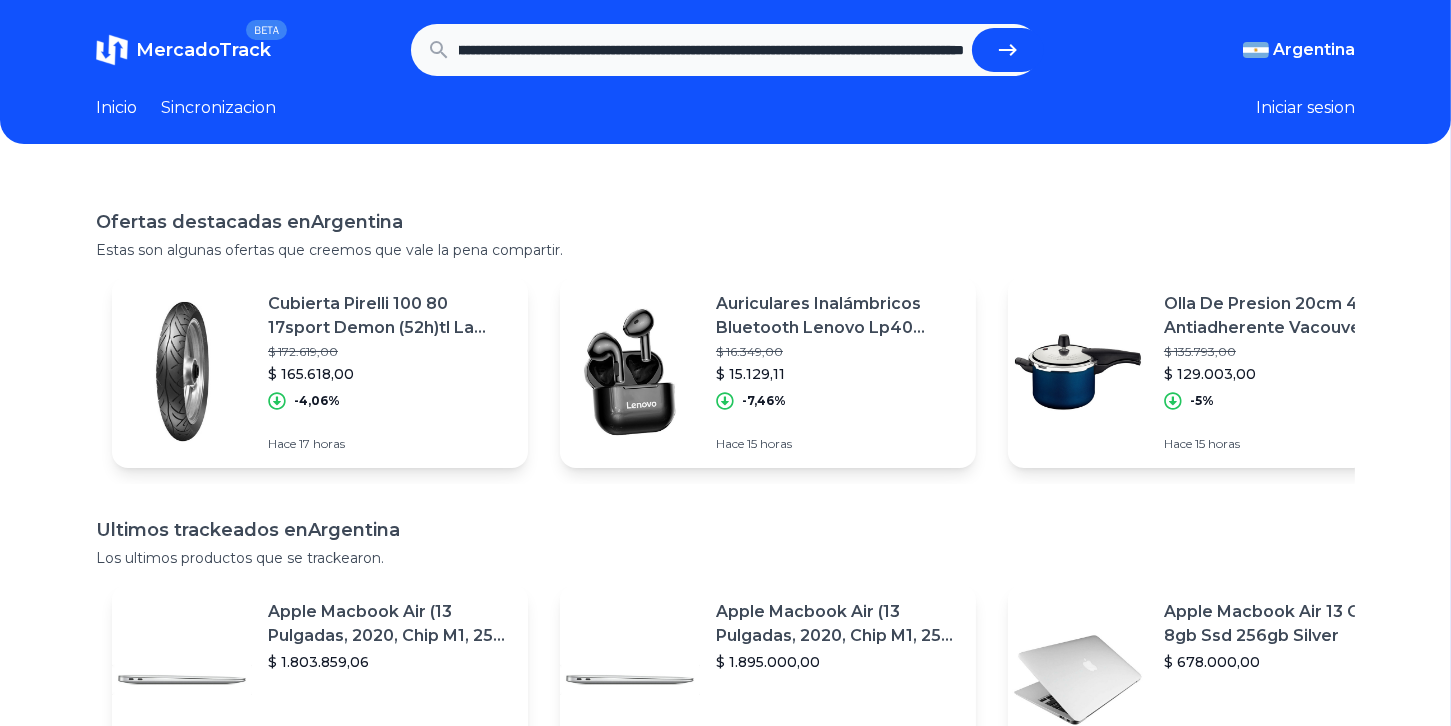 type on "**********" 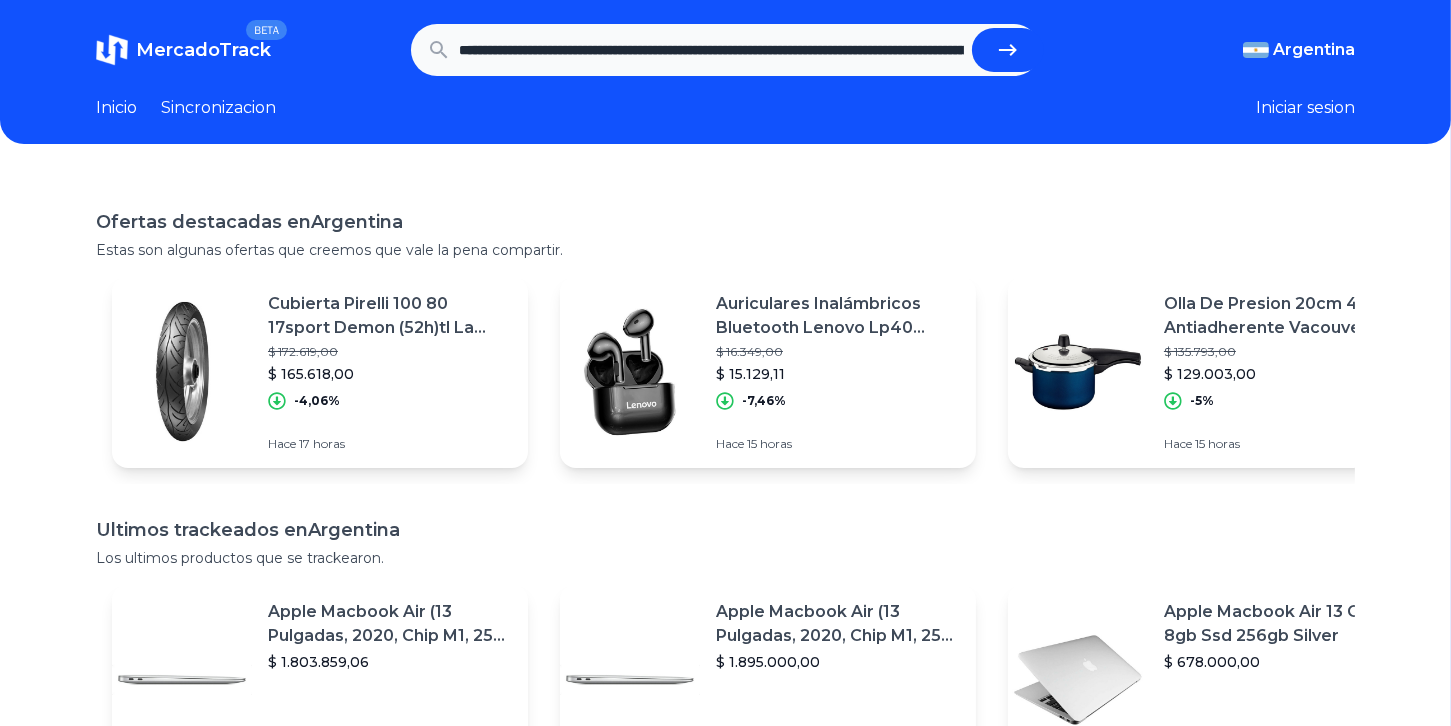 click at bounding box center (1008, 50) 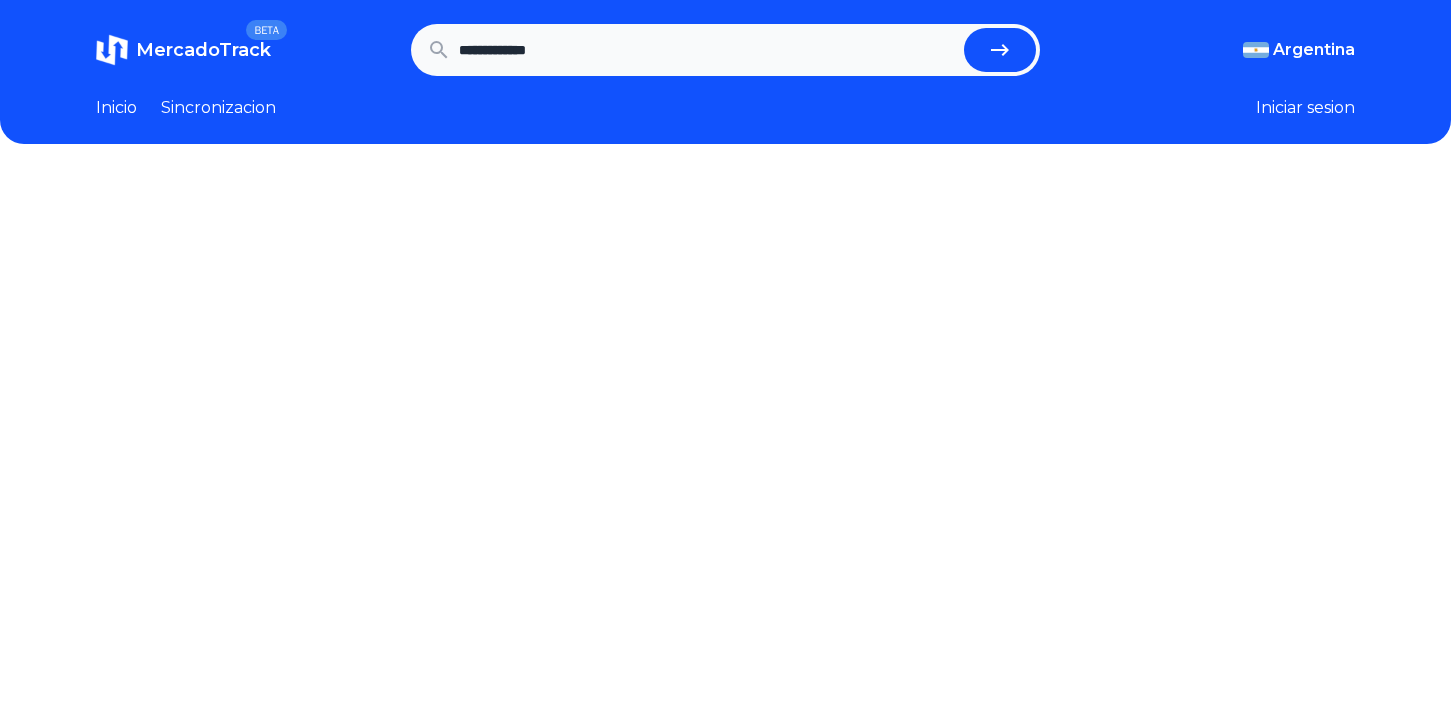 scroll, scrollTop: 0, scrollLeft: 0, axis: both 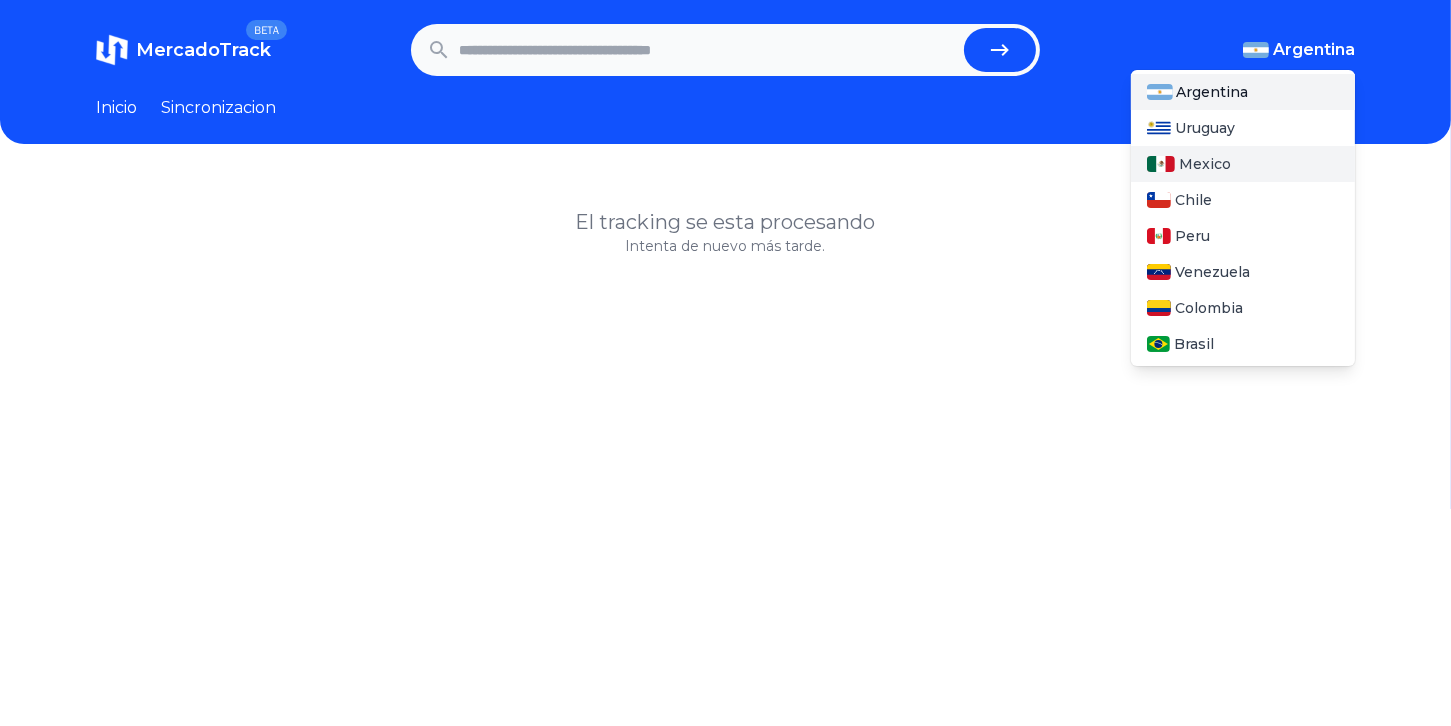 click on "Mexico" at bounding box center [1205, 164] 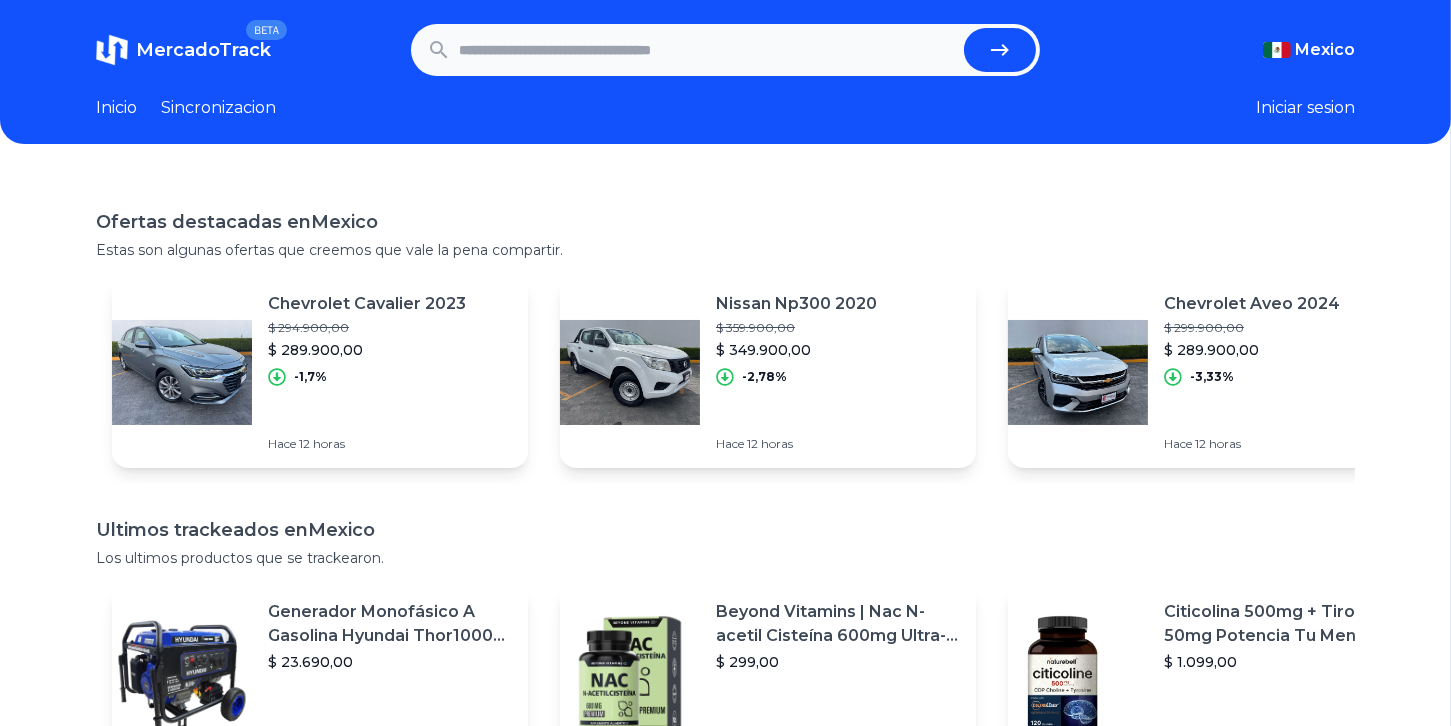 click at bounding box center [708, 50] 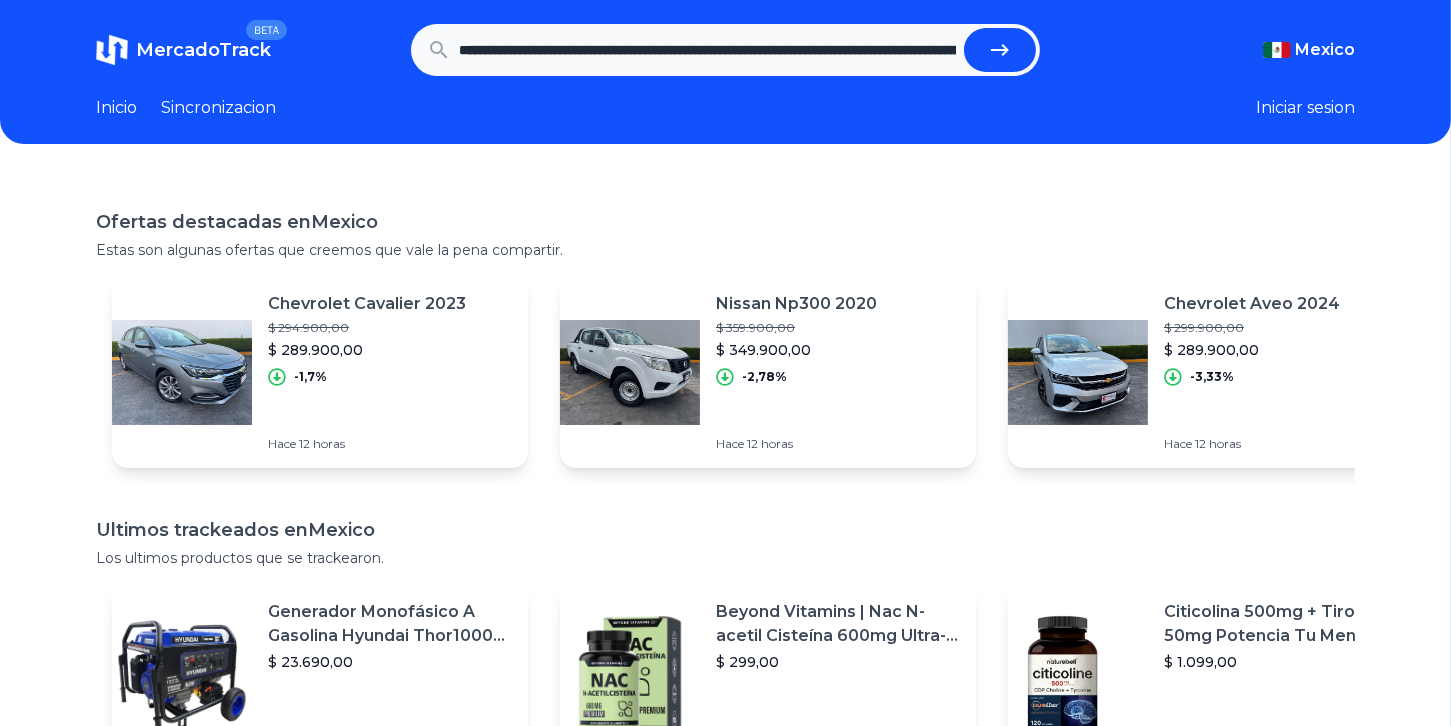scroll, scrollTop: 0, scrollLeft: 3324, axis: horizontal 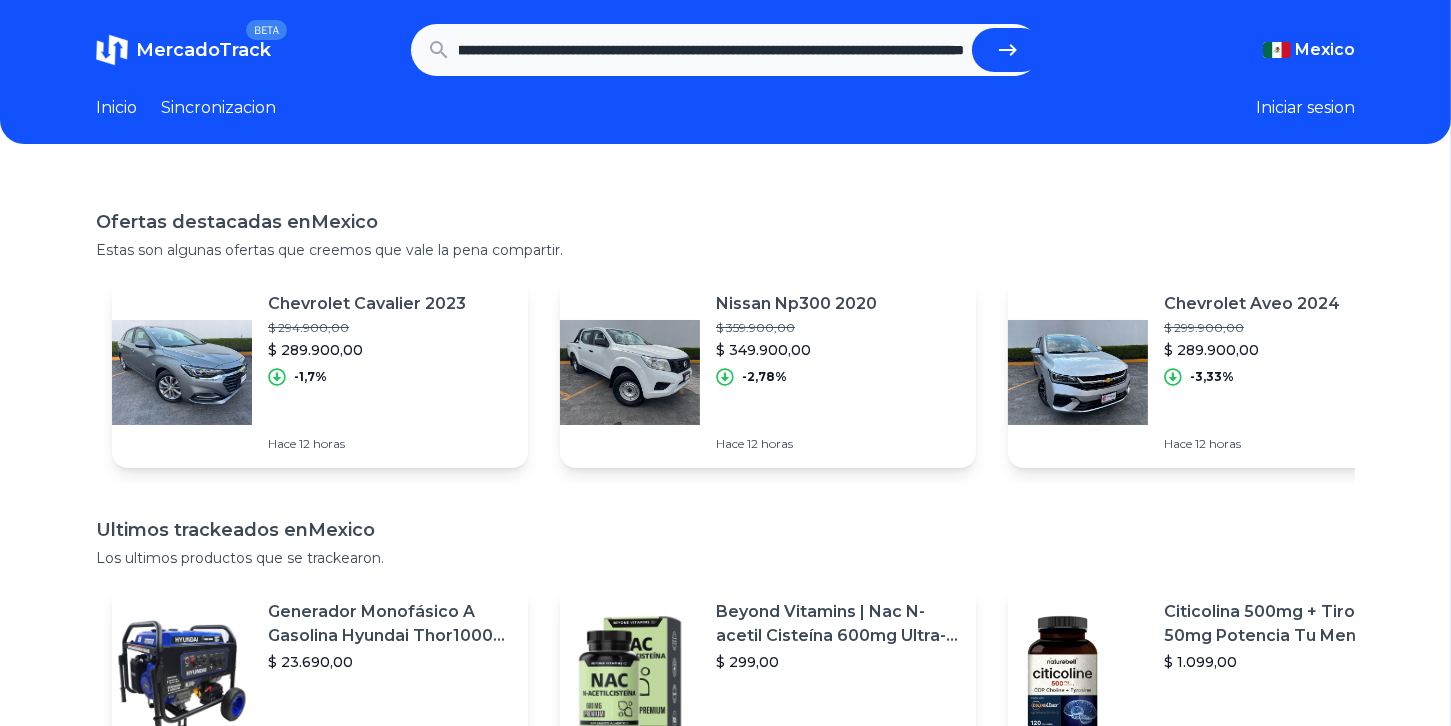 type on "**********" 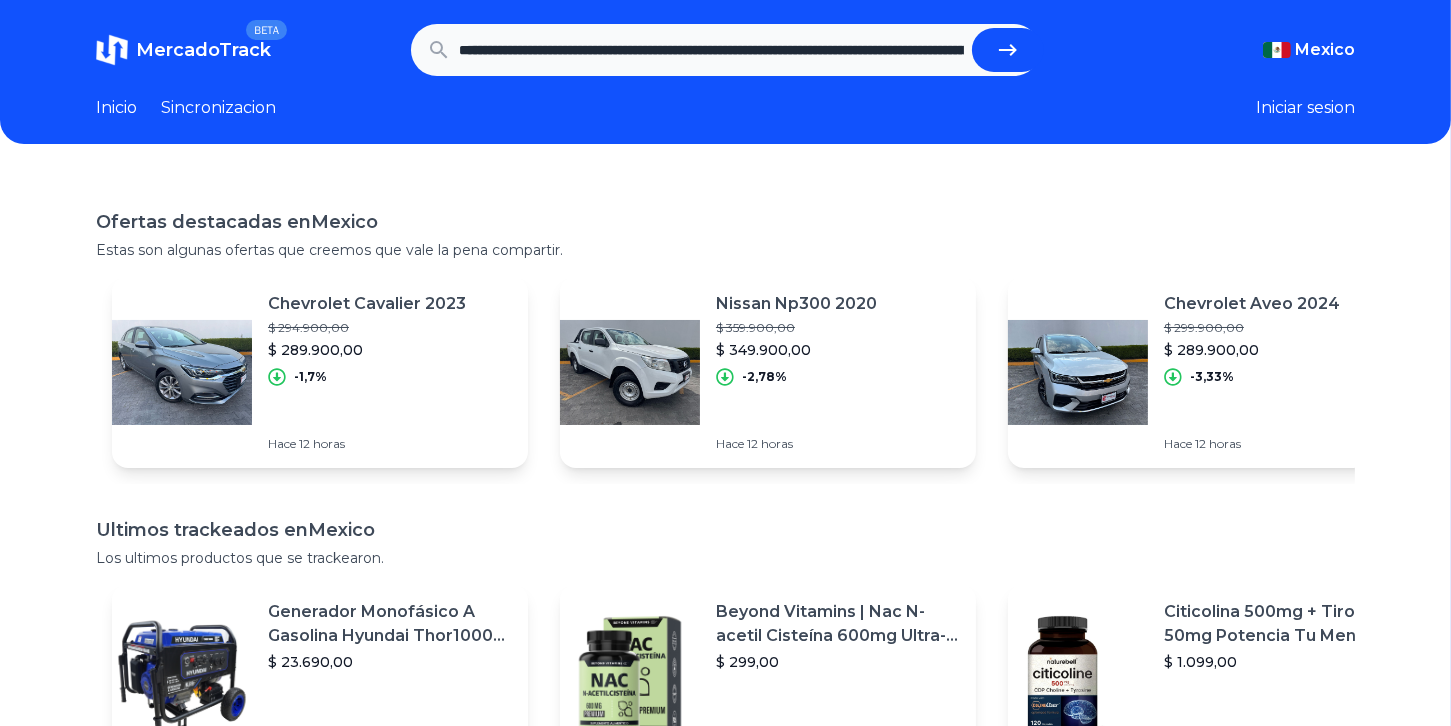 click at bounding box center (1008, 50) 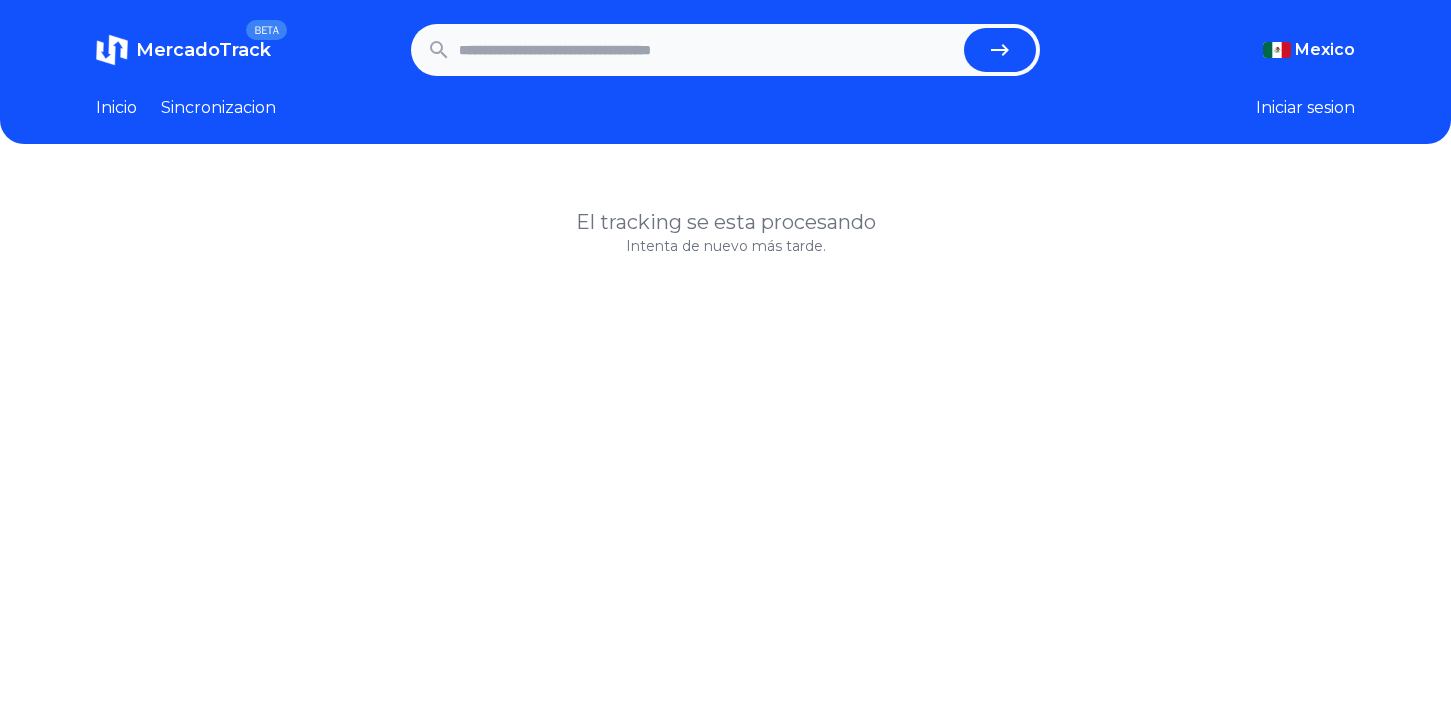 scroll, scrollTop: 0, scrollLeft: 0, axis: both 